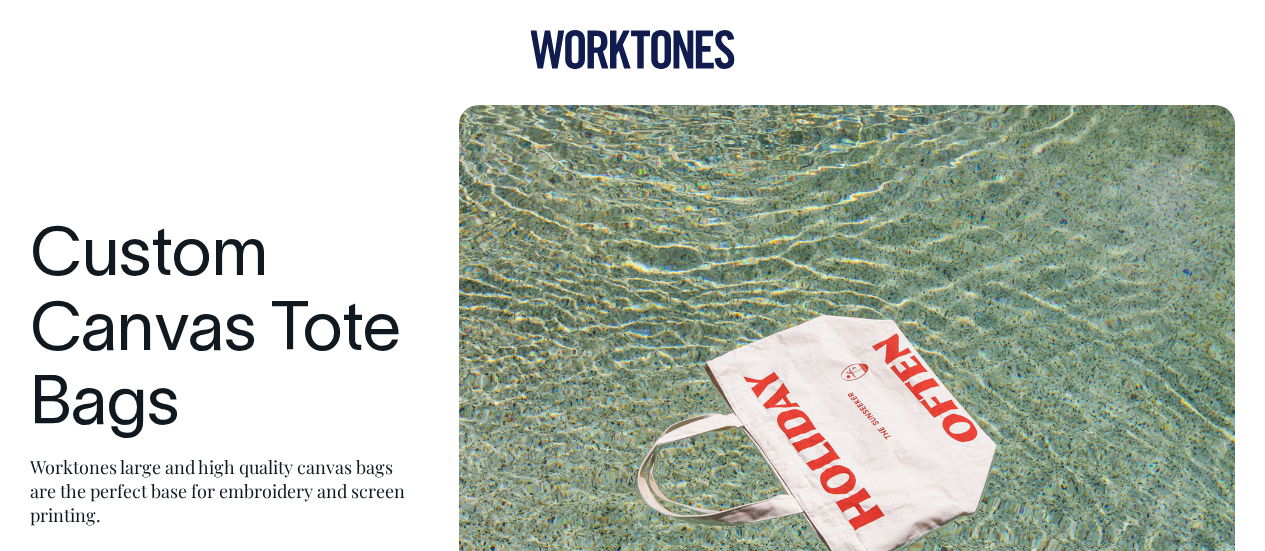 scroll, scrollTop: 0, scrollLeft: 0, axis: both 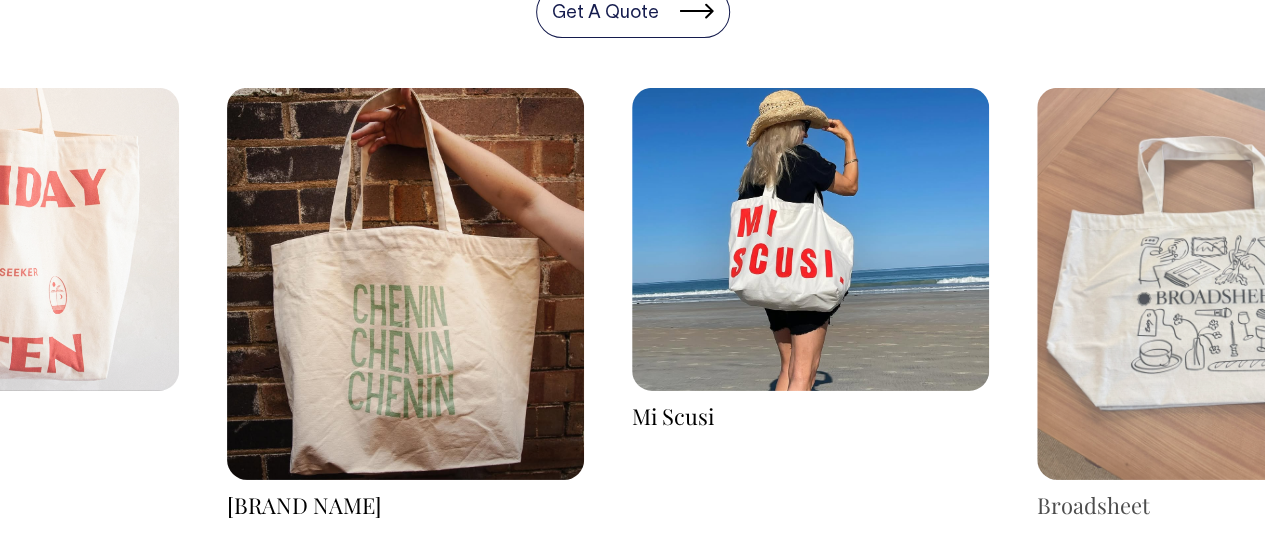 click at bounding box center (405, 284) 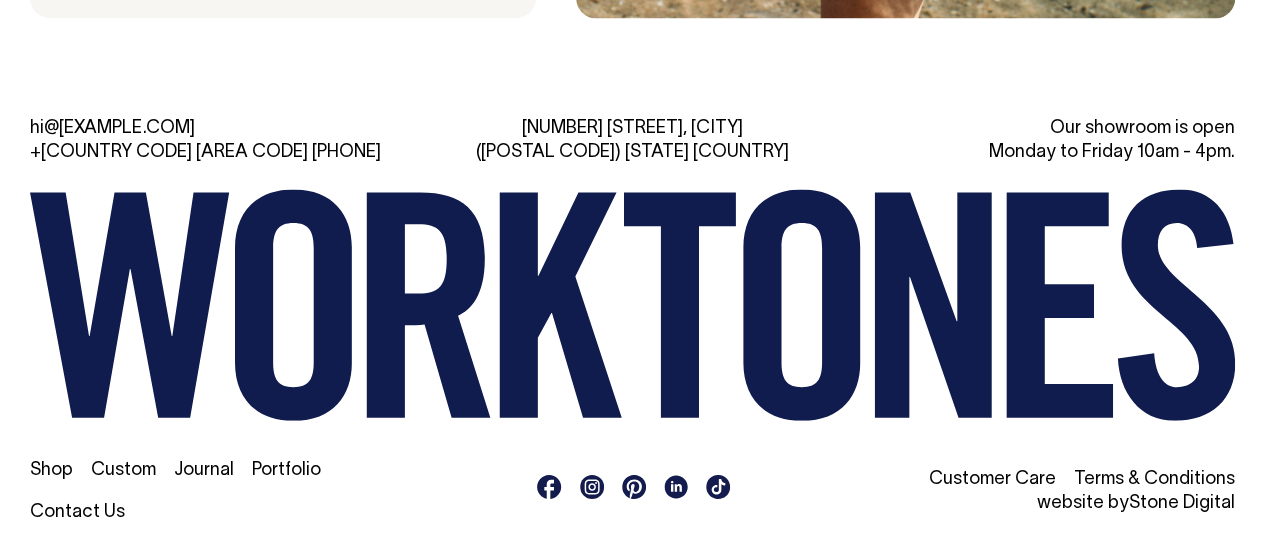 scroll, scrollTop: 5569, scrollLeft: 0, axis: vertical 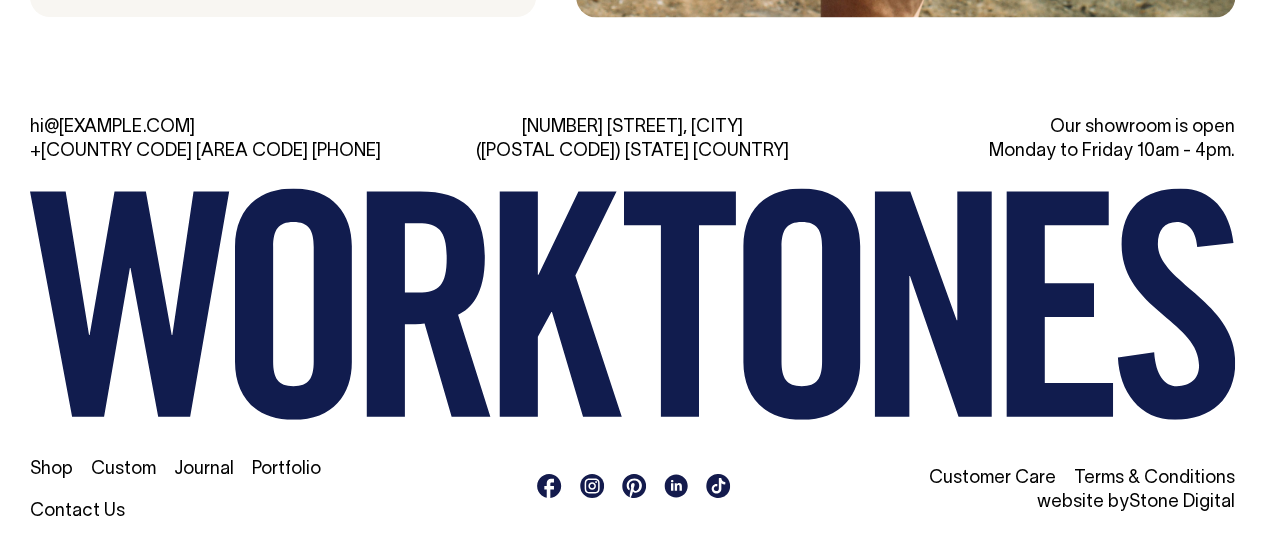 click on "Shop" at bounding box center (51, 468) 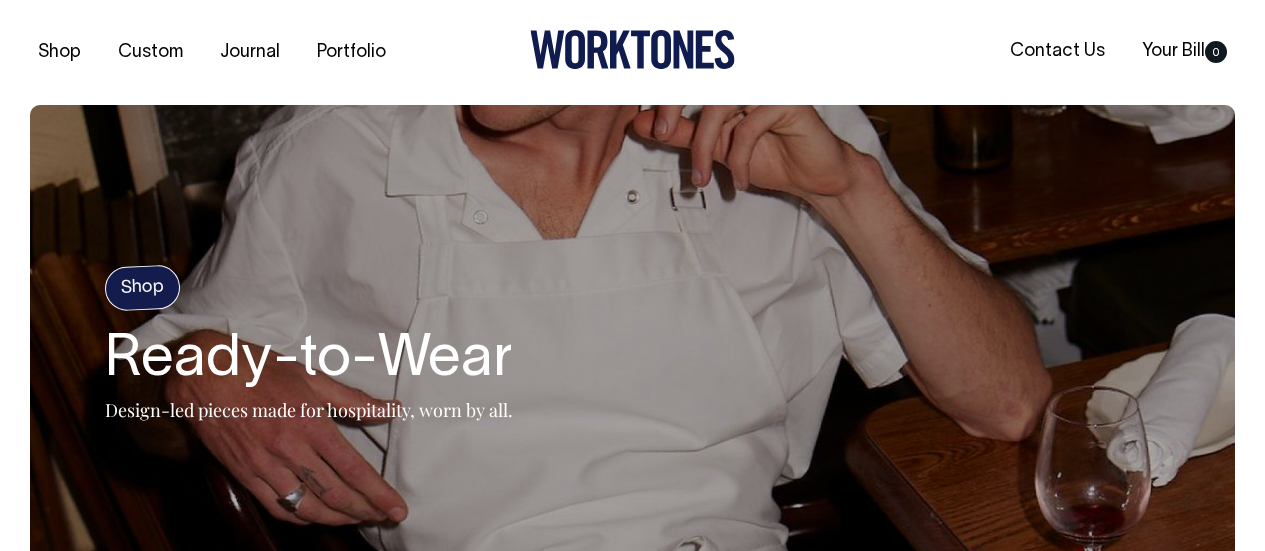 scroll, scrollTop: 0, scrollLeft: 0, axis: both 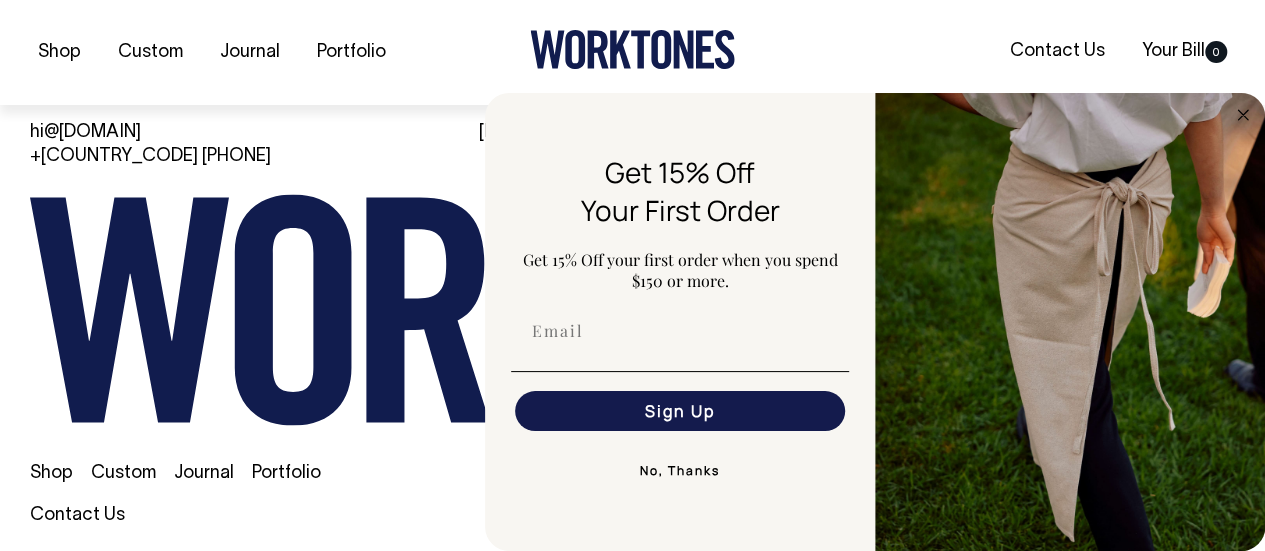 click on "Shop" at bounding box center (51, 473) 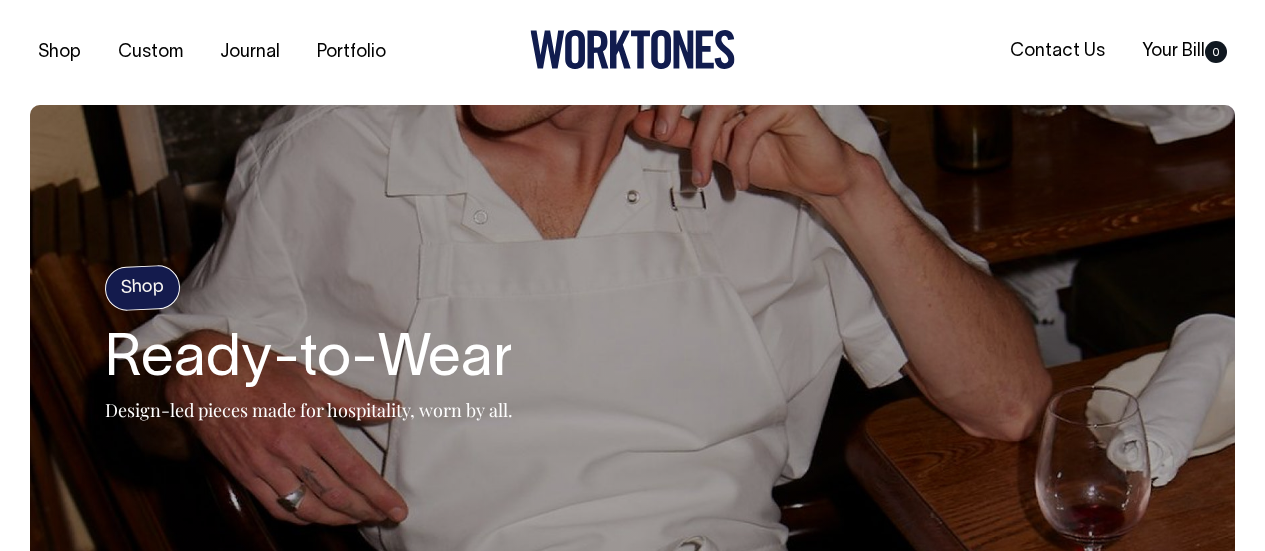 scroll, scrollTop: 0, scrollLeft: 0, axis: both 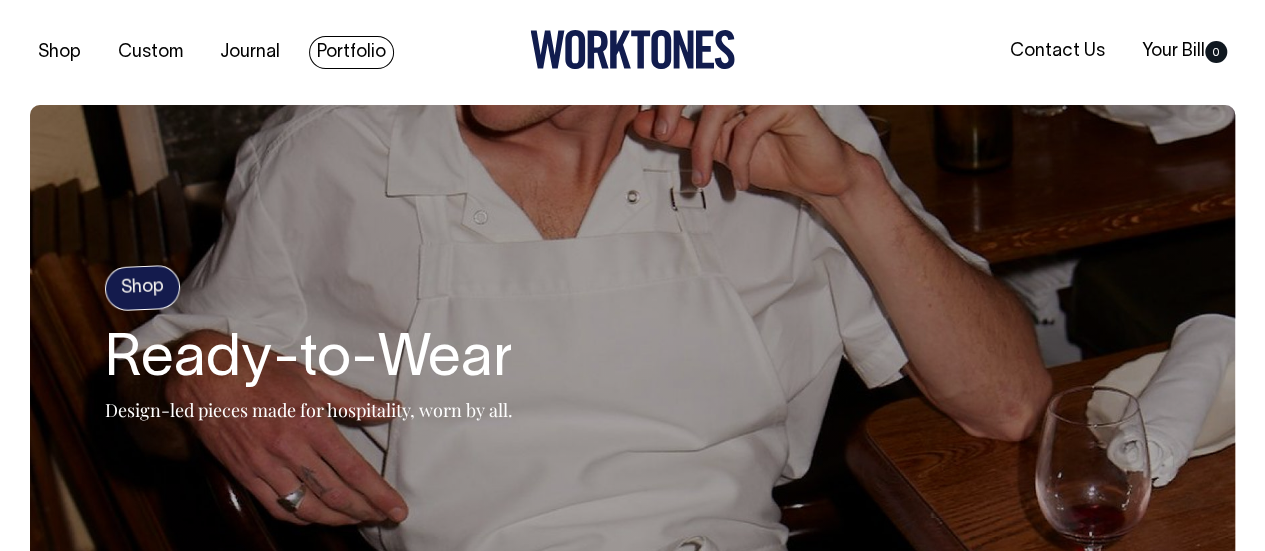click on "Portfolio" at bounding box center [351, 52] 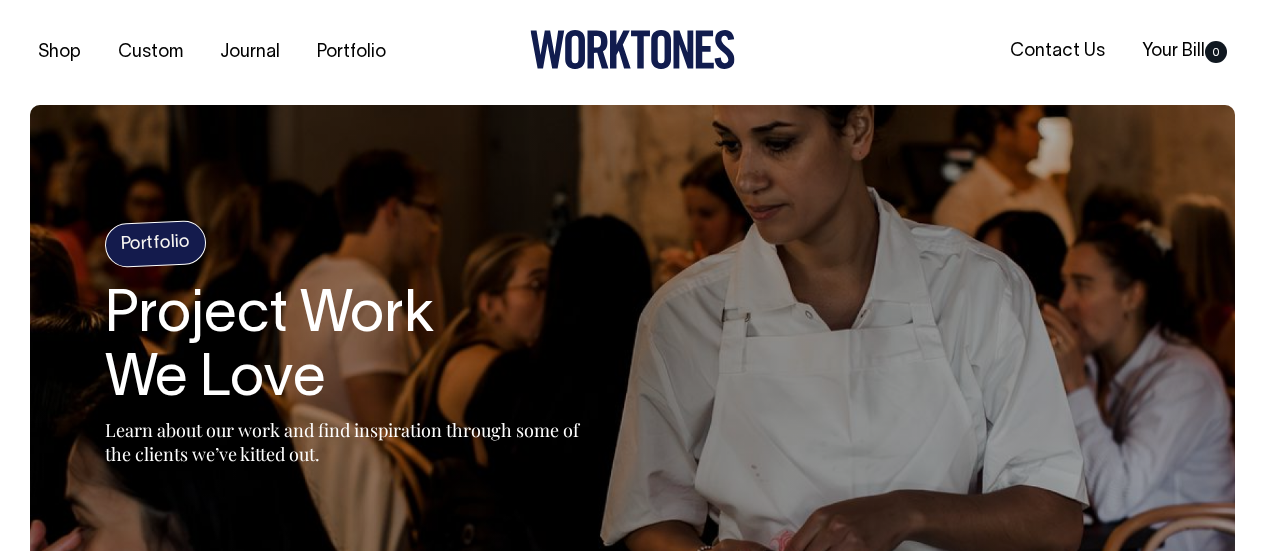 scroll, scrollTop: 0, scrollLeft: 0, axis: both 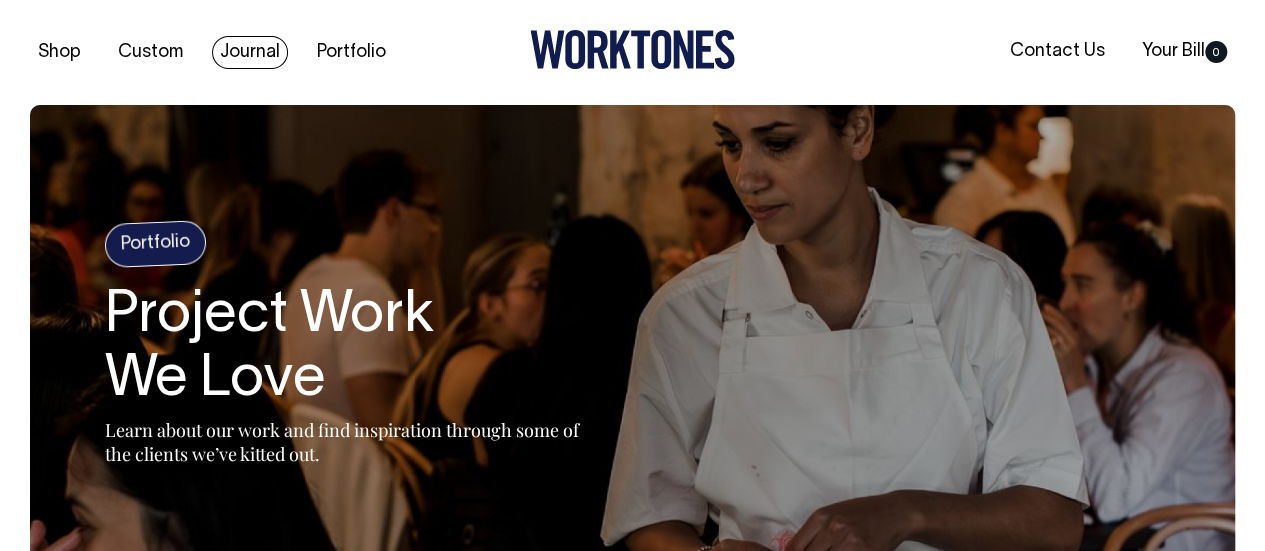 click on "Journal" at bounding box center [250, 52] 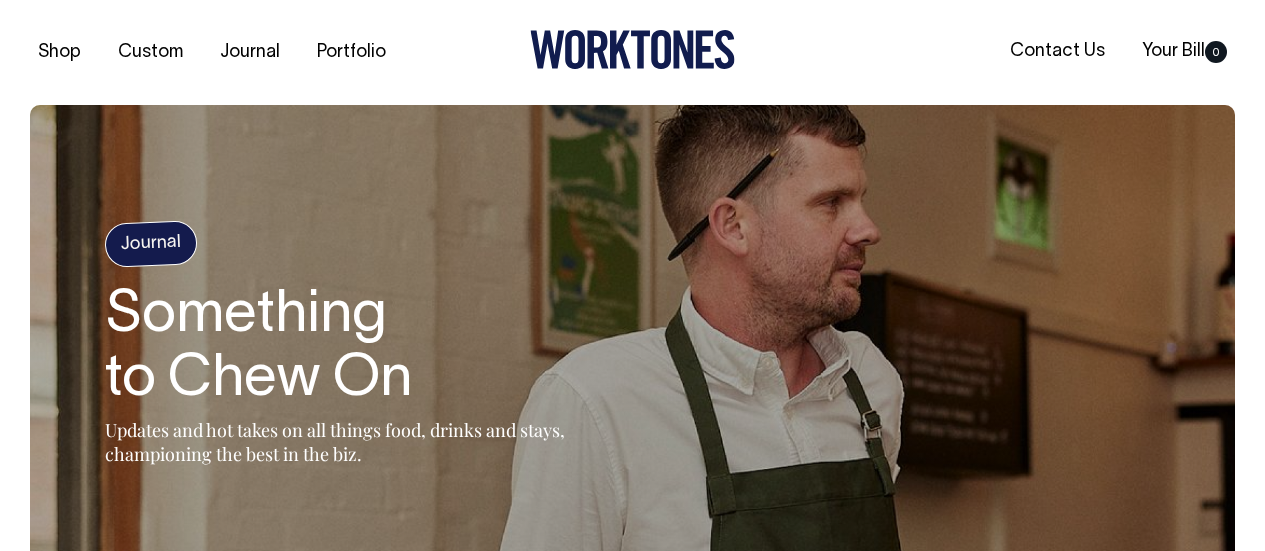 scroll, scrollTop: 0, scrollLeft: 0, axis: both 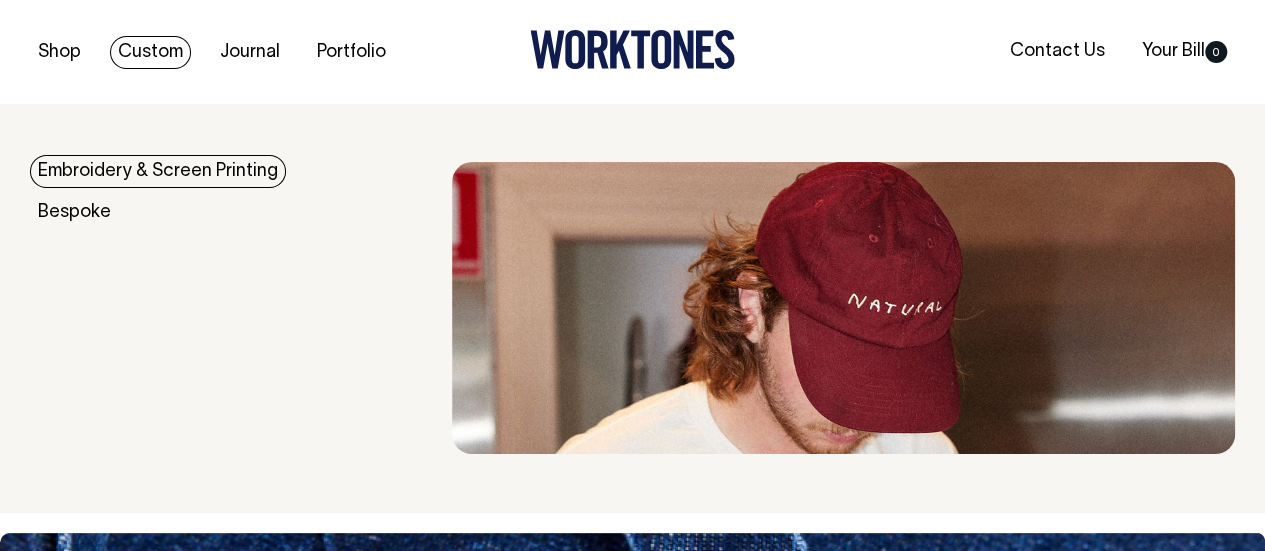 click on "Custom" at bounding box center (150, 52) 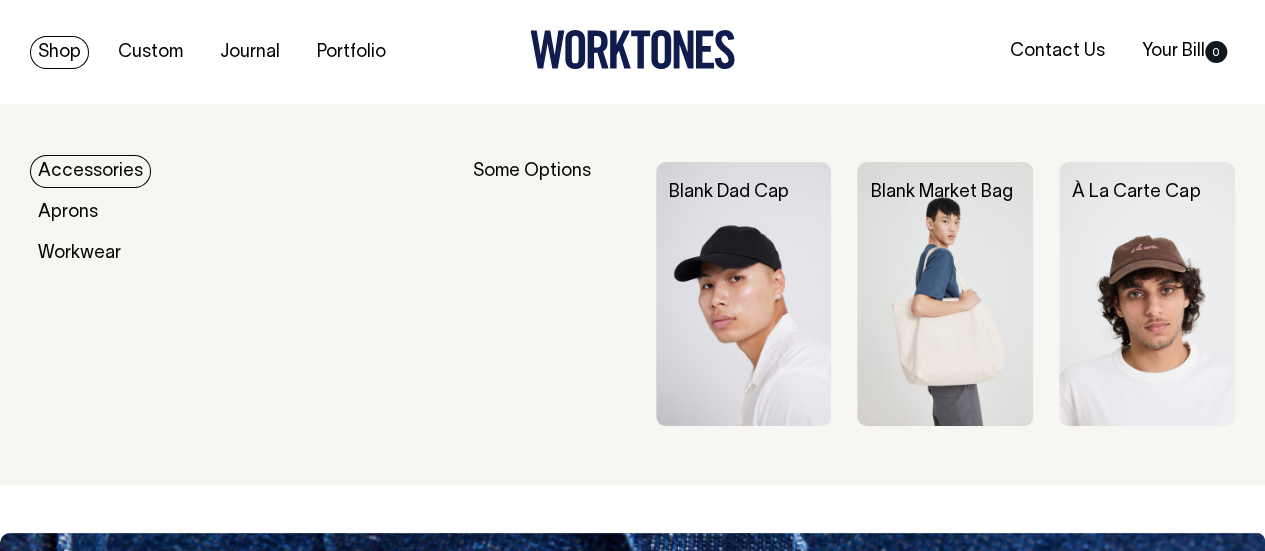 click on "Shop" at bounding box center (59, 52) 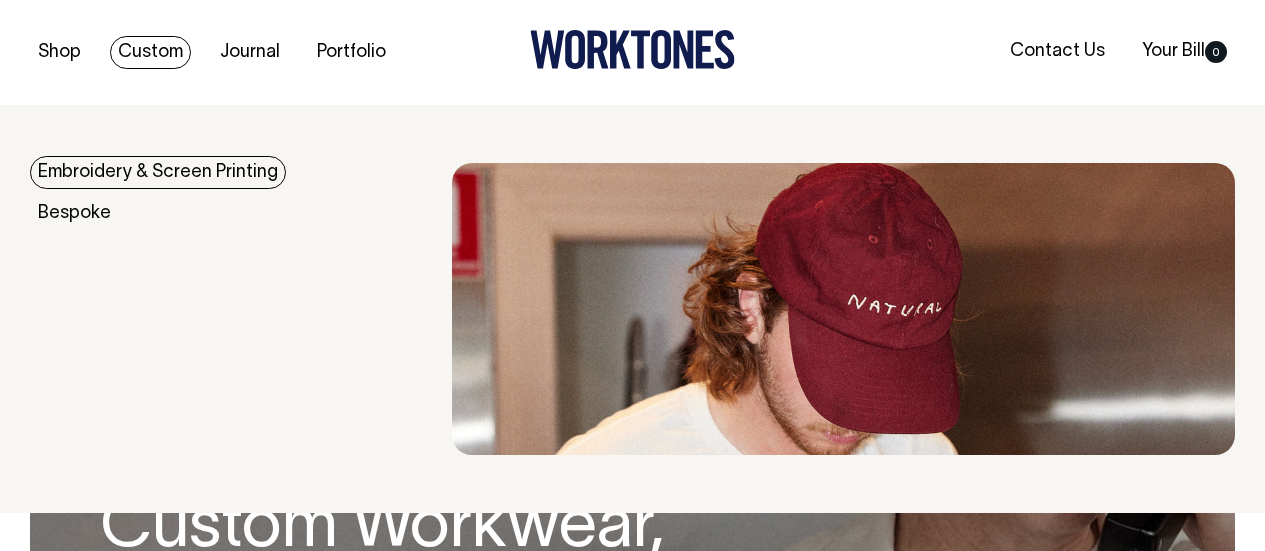 scroll, scrollTop: 0, scrollLeft: 0, axis: both 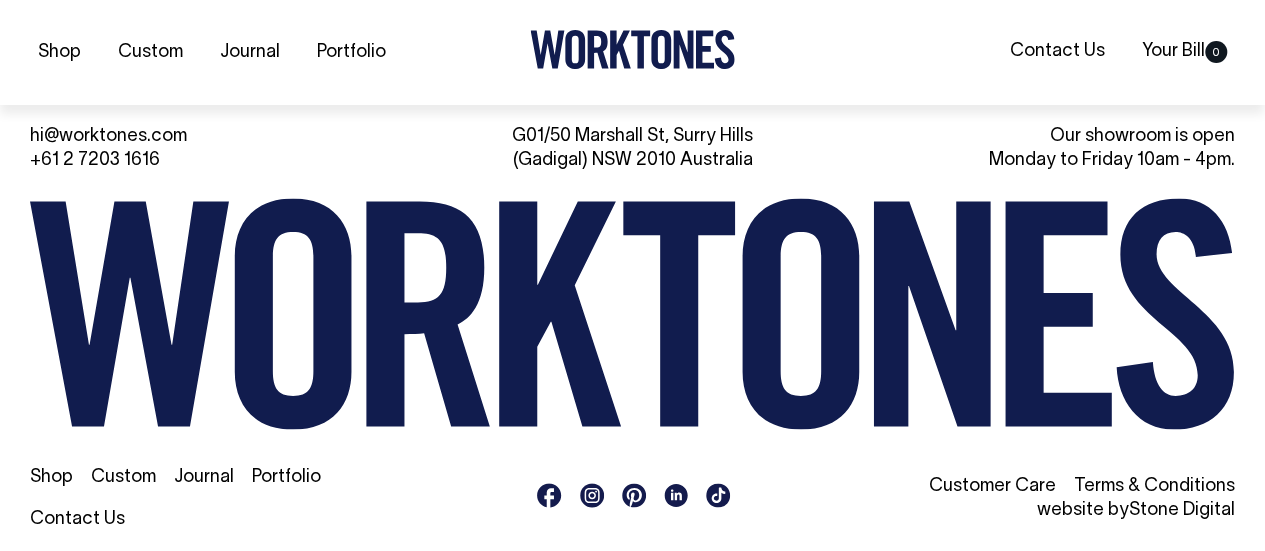 click 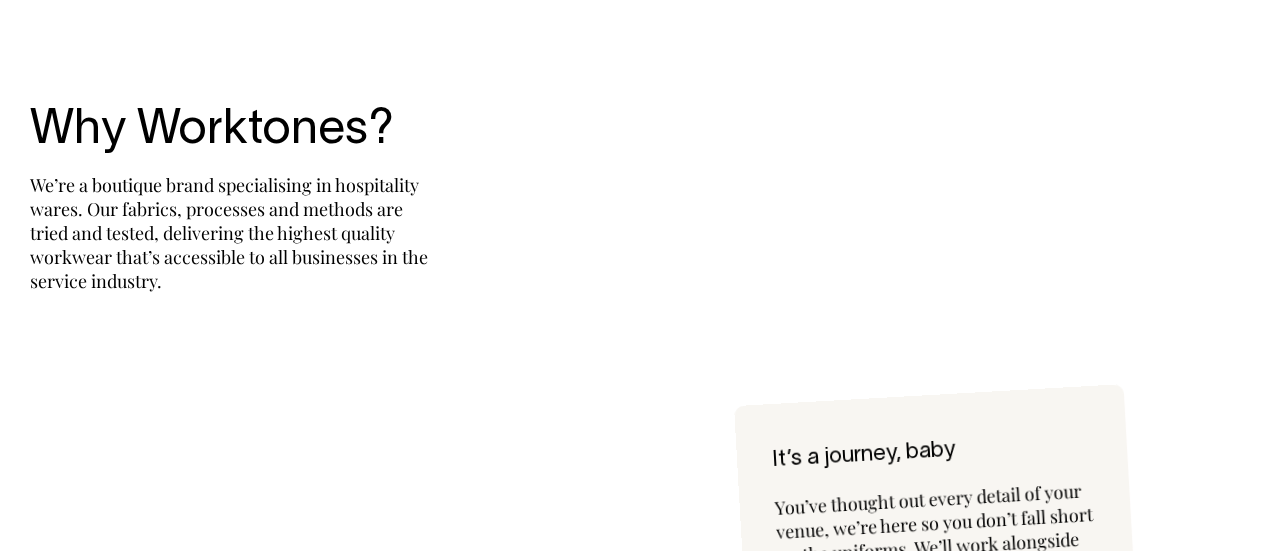 scroll, scrollTop: 4520, scrollLeft: 0, axis: vertical 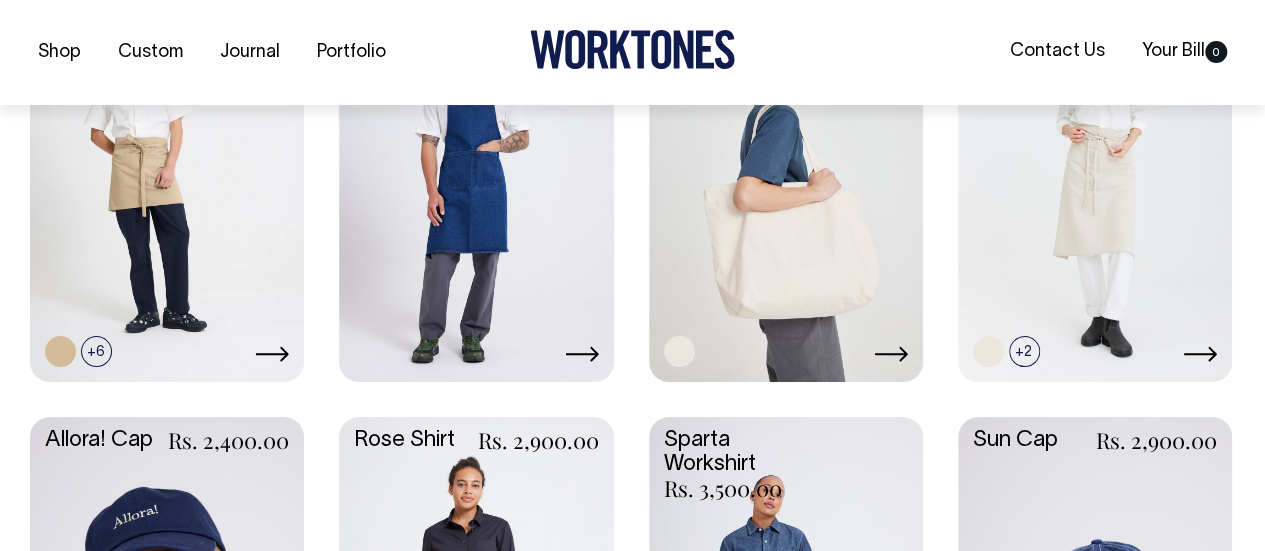 click at bounding box center (786, 173) 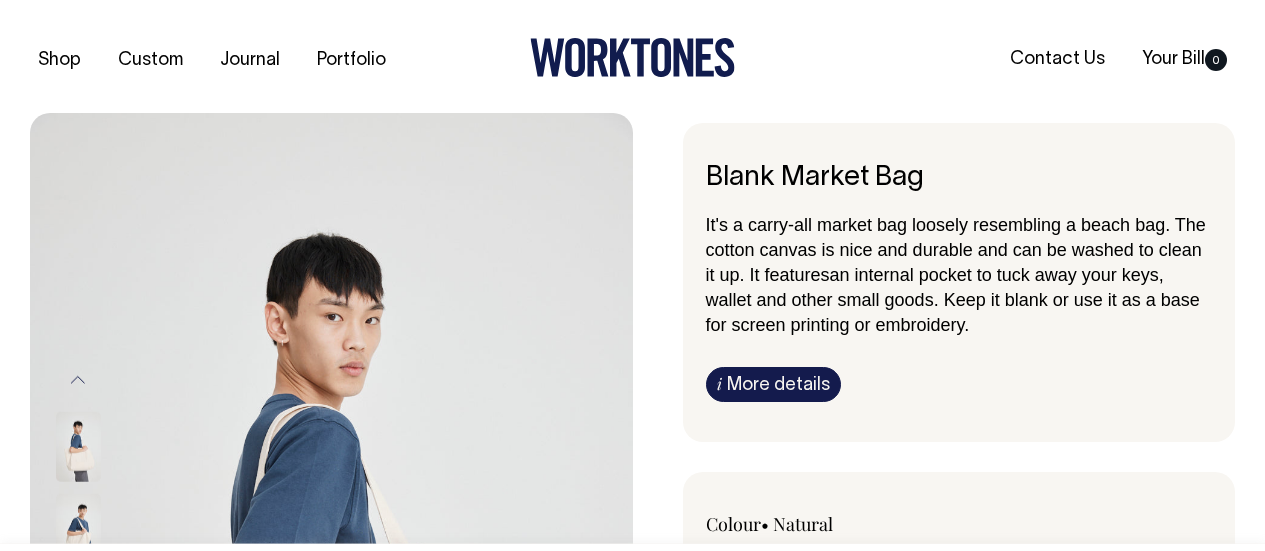 scroll, scrollTop: 0, scrollLeft: 0, axis: both 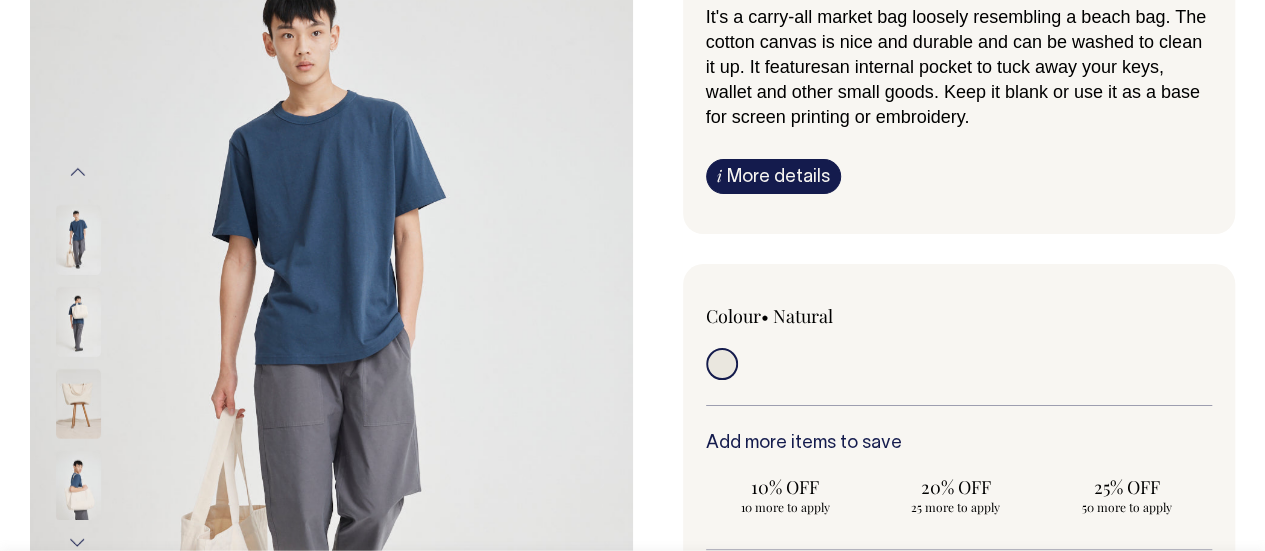 click at bounding box center (78, 321) 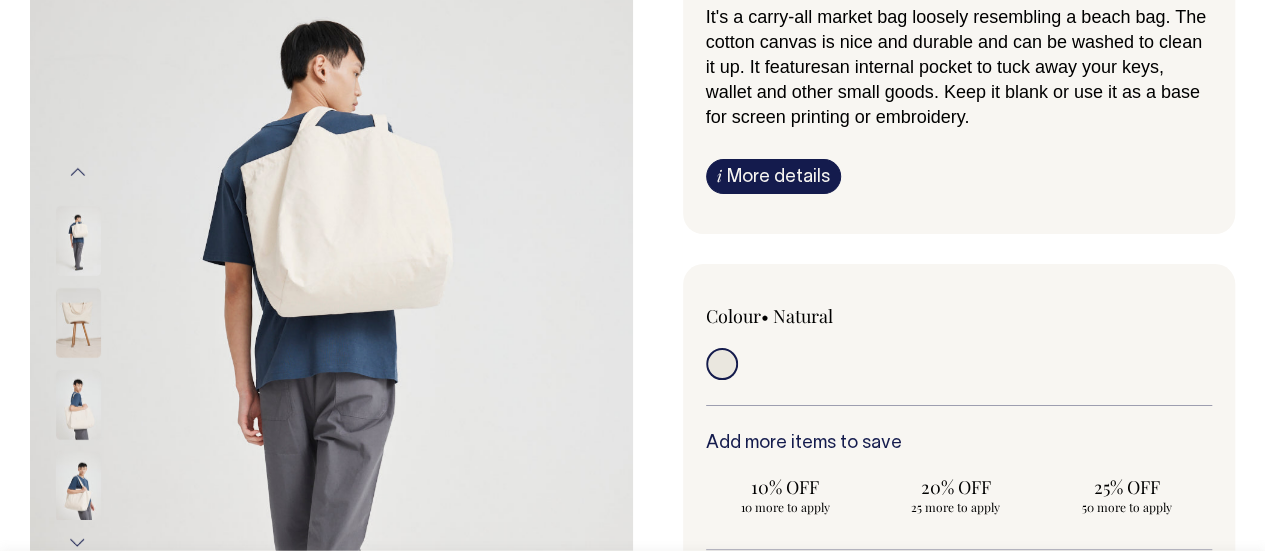 click at bounding box center [78, 404] 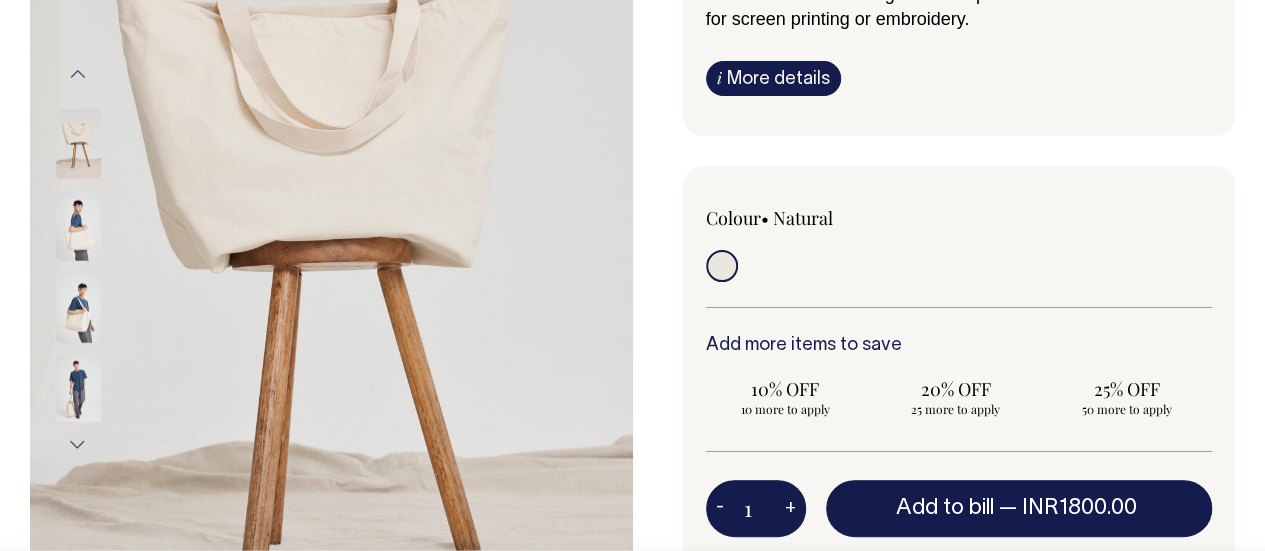scroll, scrollTop: 300, scrollLeft: 0, axis: vertical 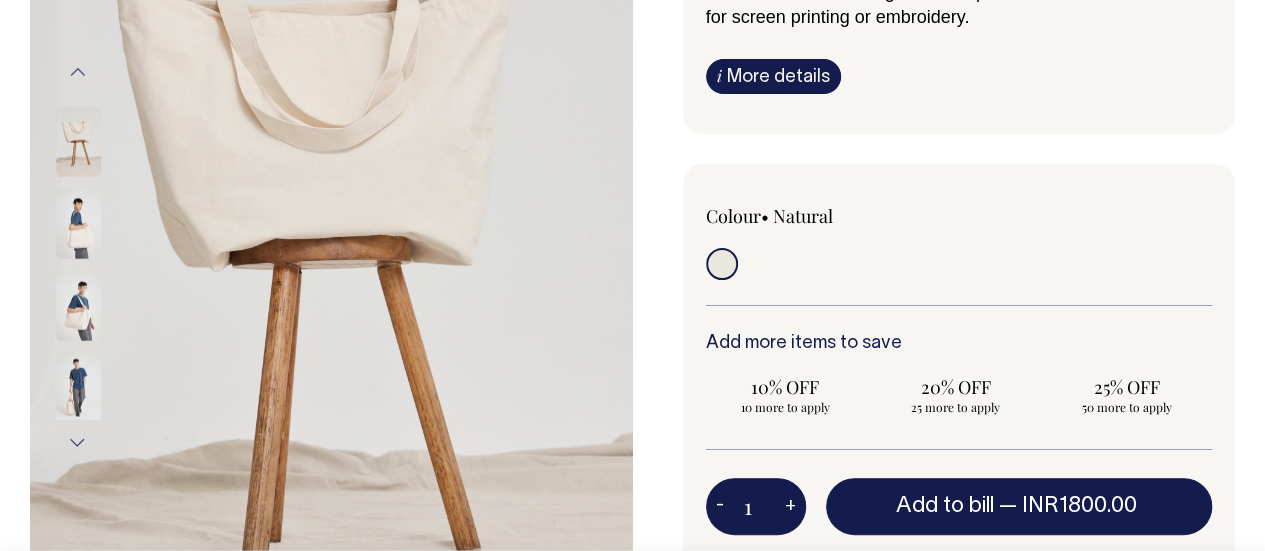 click at bounding box center [78, 387] 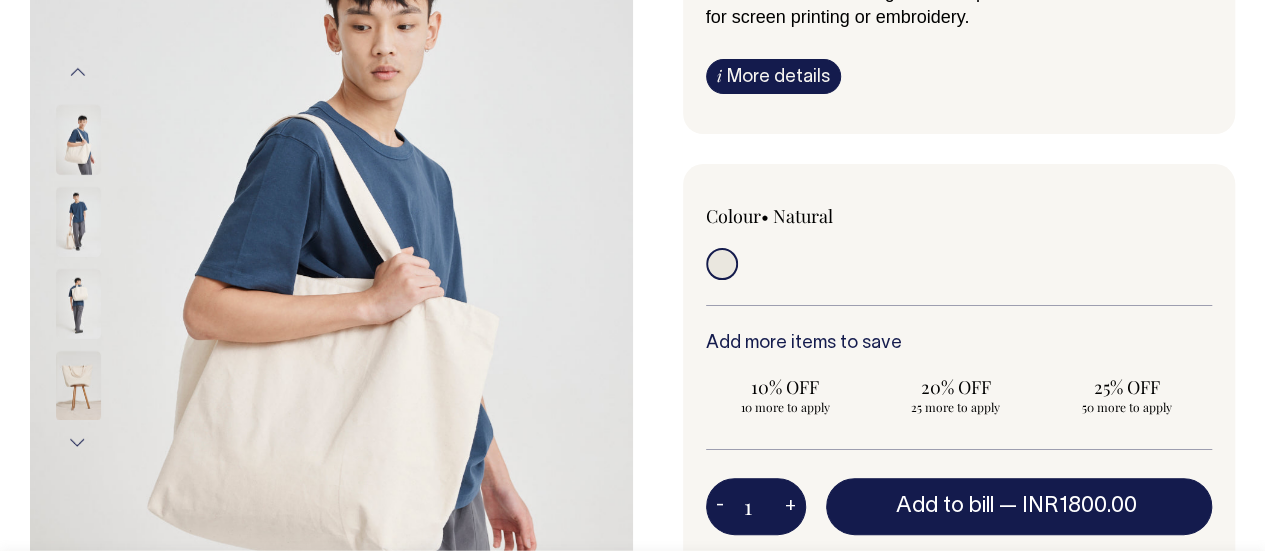 click at bounding box center [78, 221] 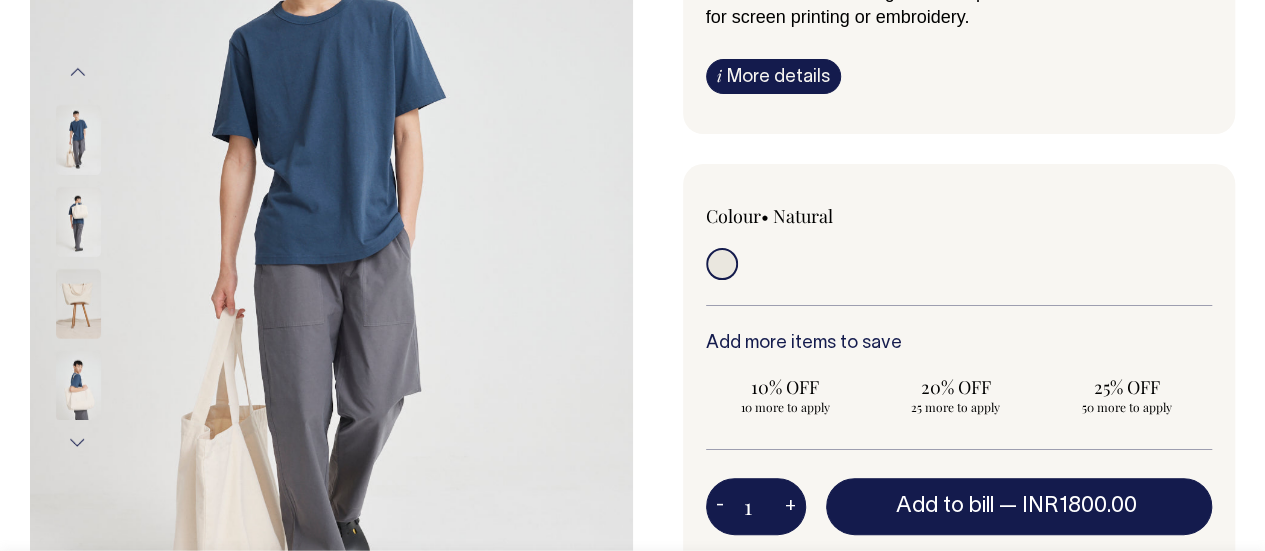 click at bounding box center (78, 303) 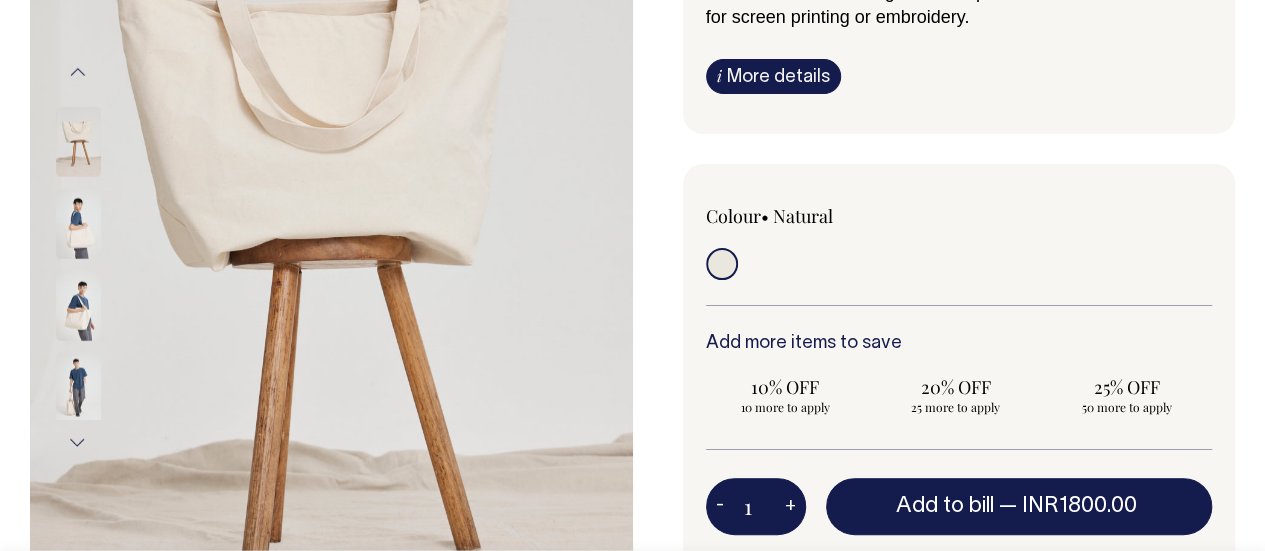 click at bounding box center [78, 223] 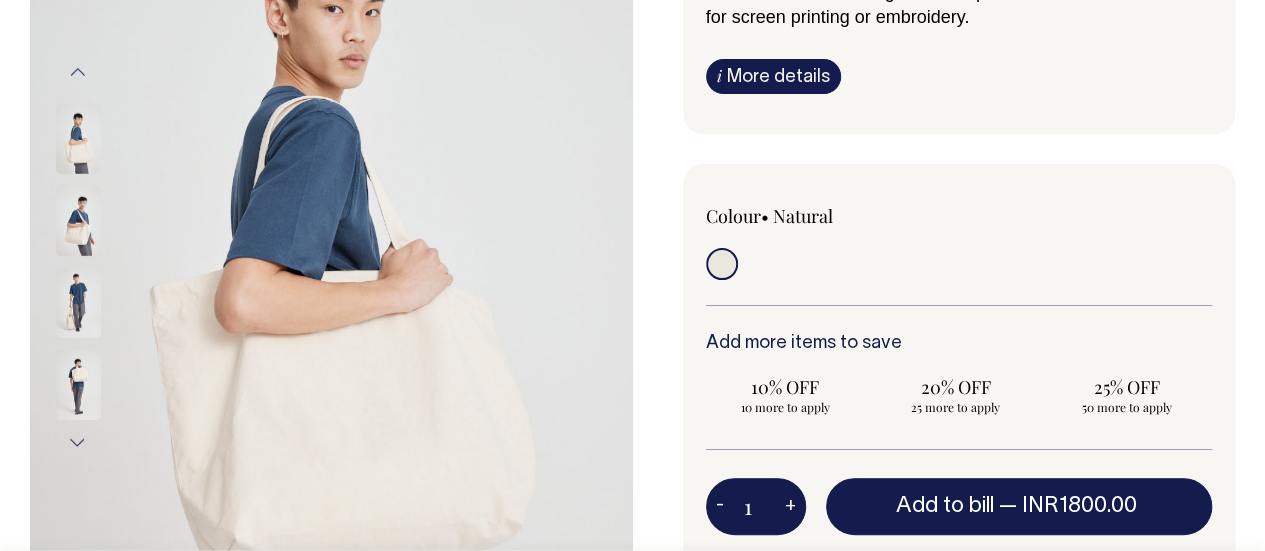 click at bounding box center [78, 302] 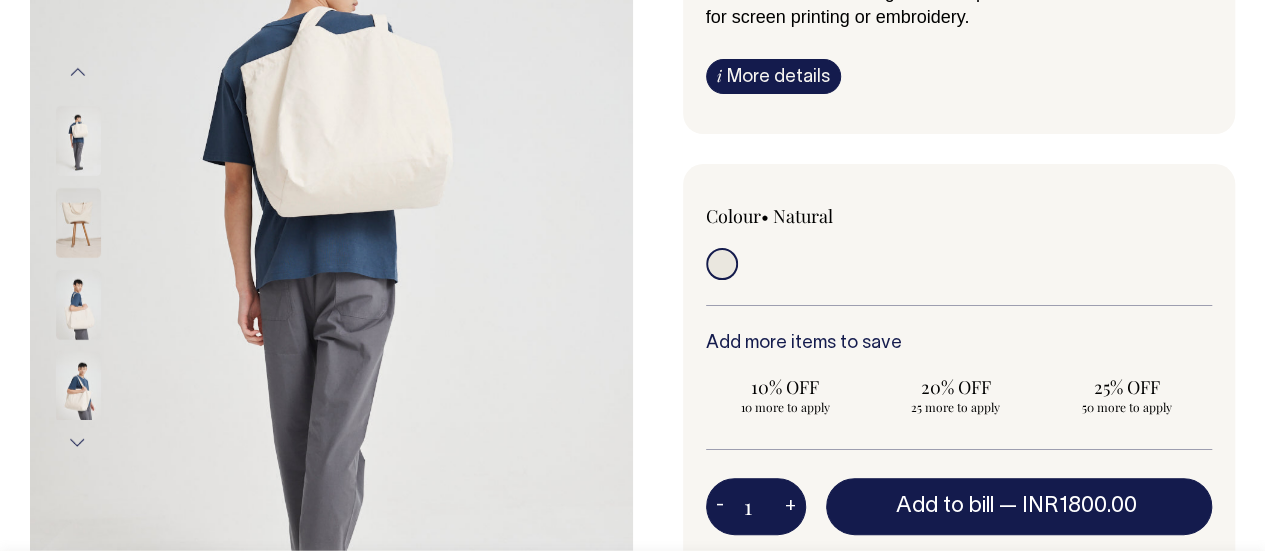 click at bounding box center (78, 304) 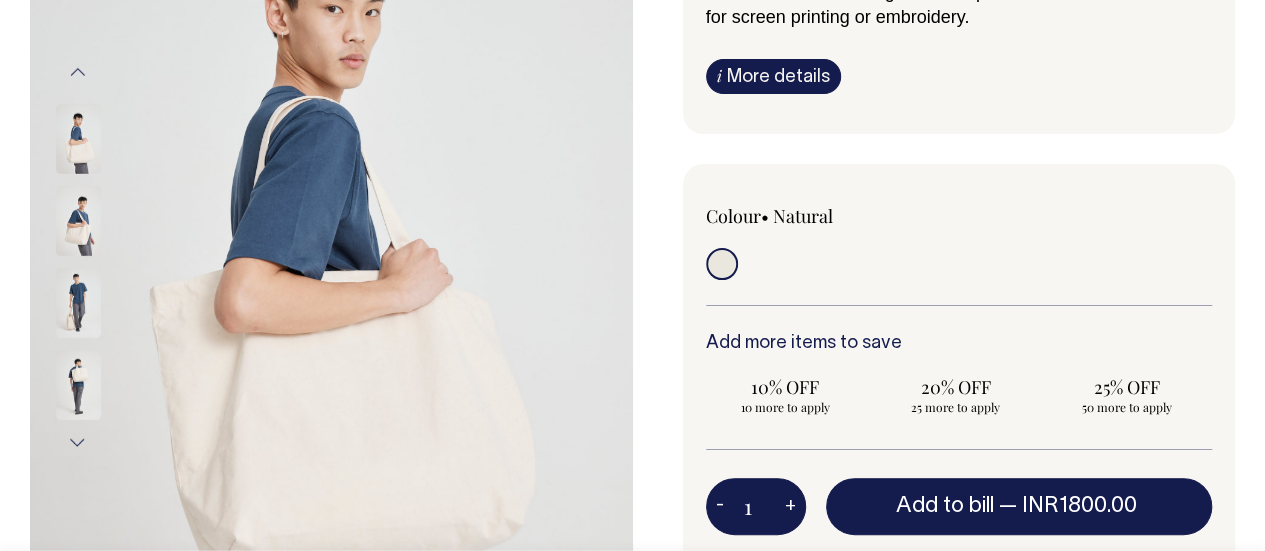 click at bounding box center [78, 384] 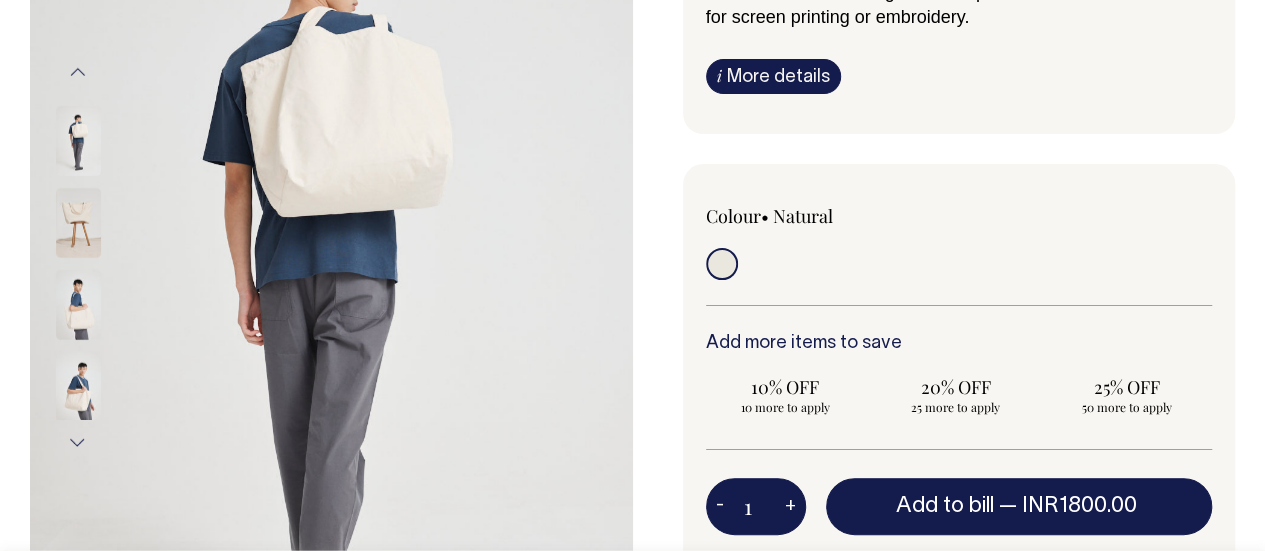 click at bounding box center (78, 386) 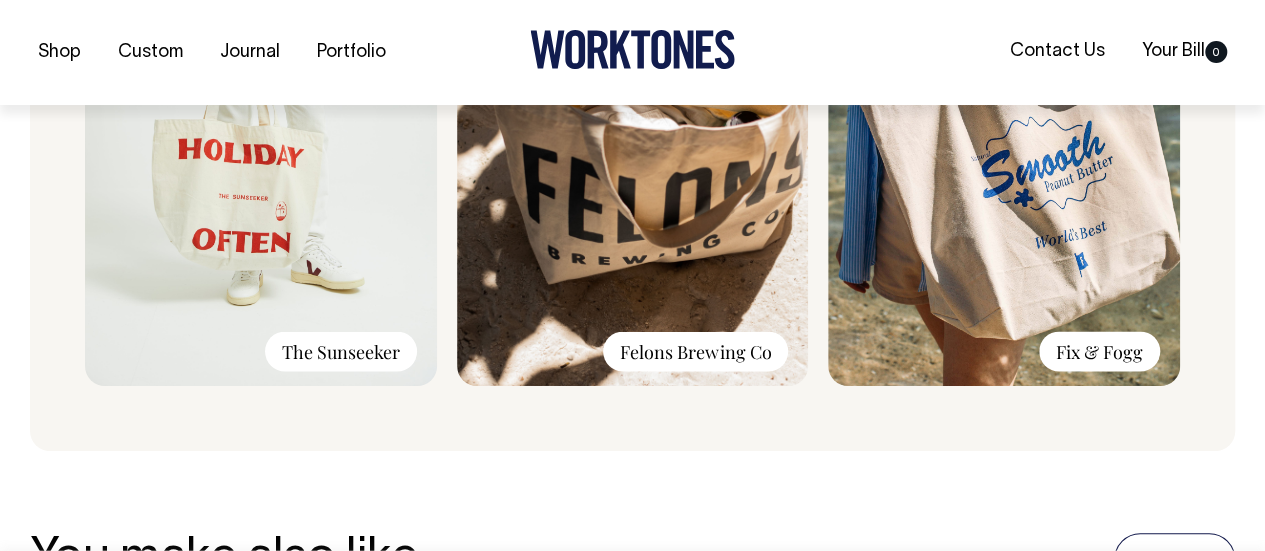 click at bounding box center (633, 118) 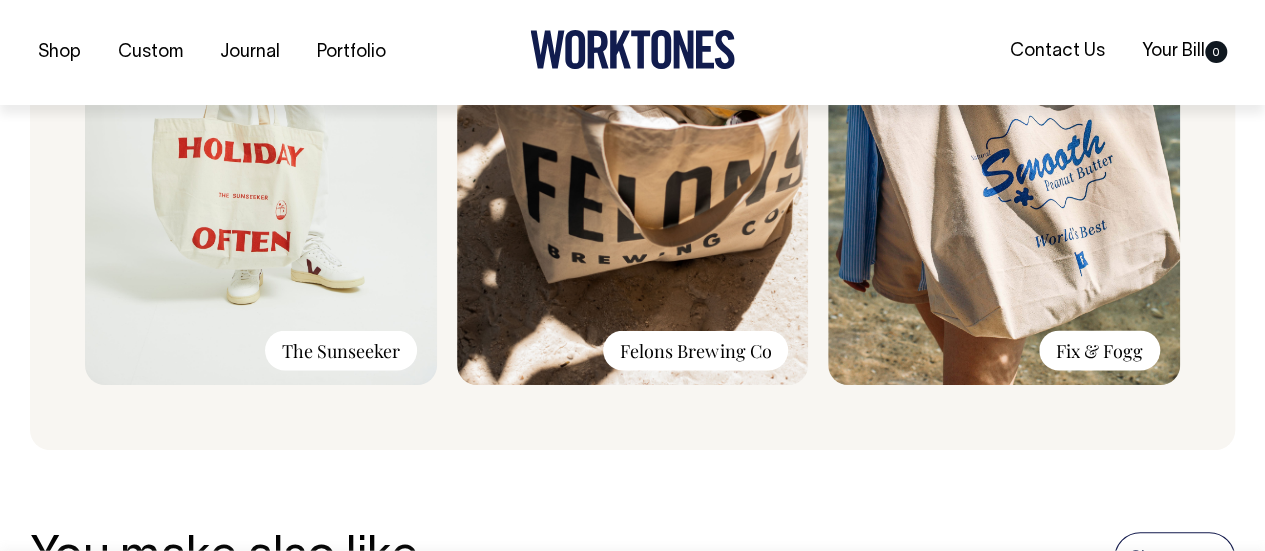 scroll, scrollTop: 1600, scrollLeft: 0, axis: vertical 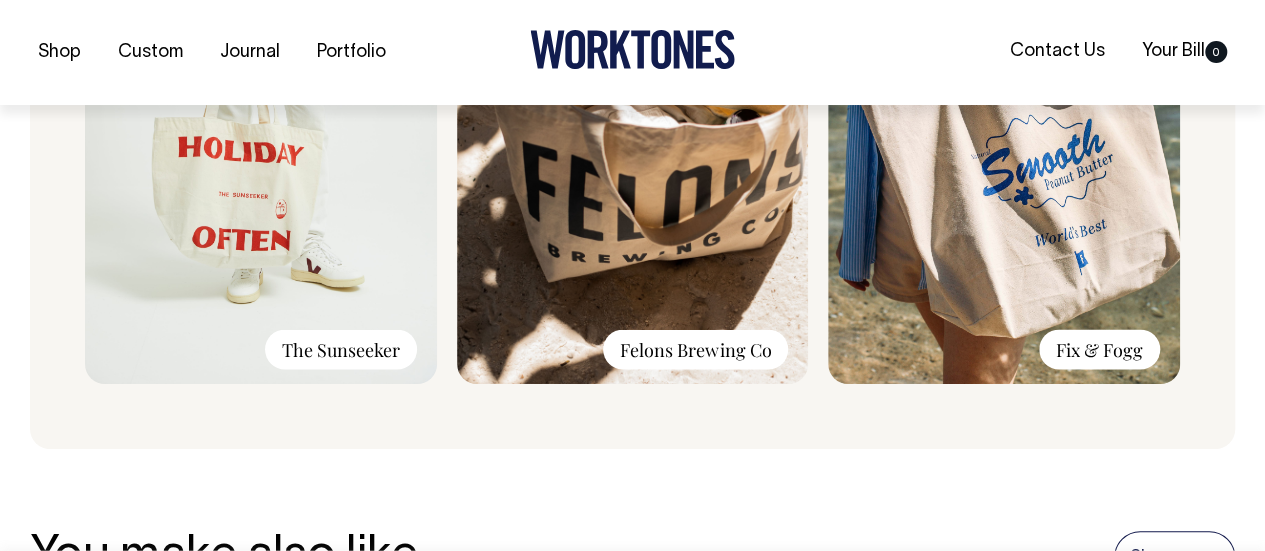 click at bounding box center (633, 116) 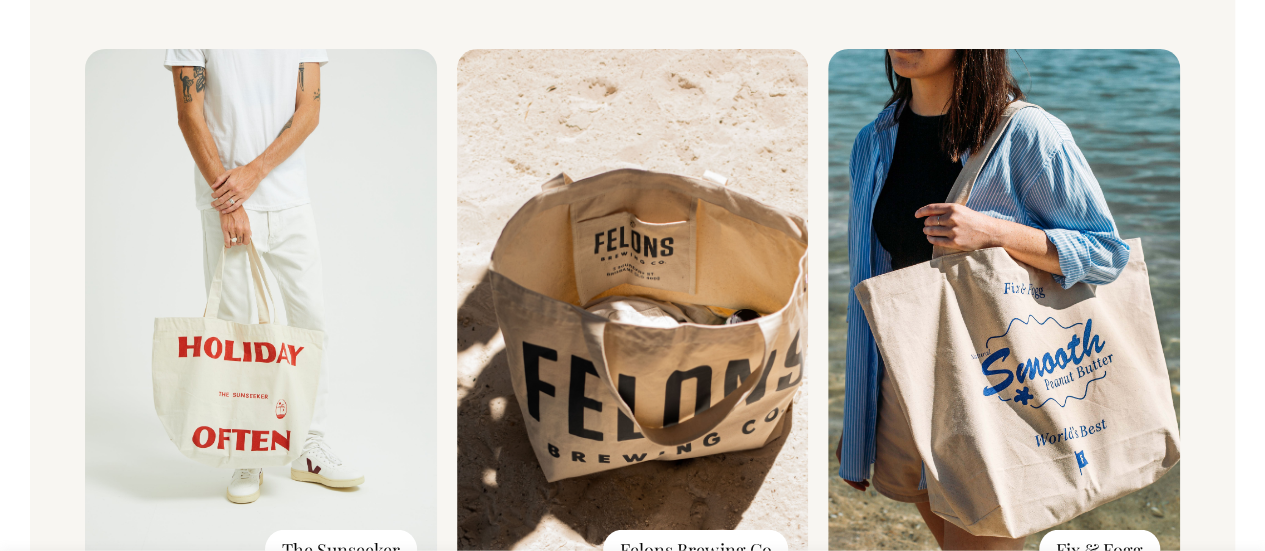 scroll, scrollTop: 1400, scrollLeft: 0, axis: vertical 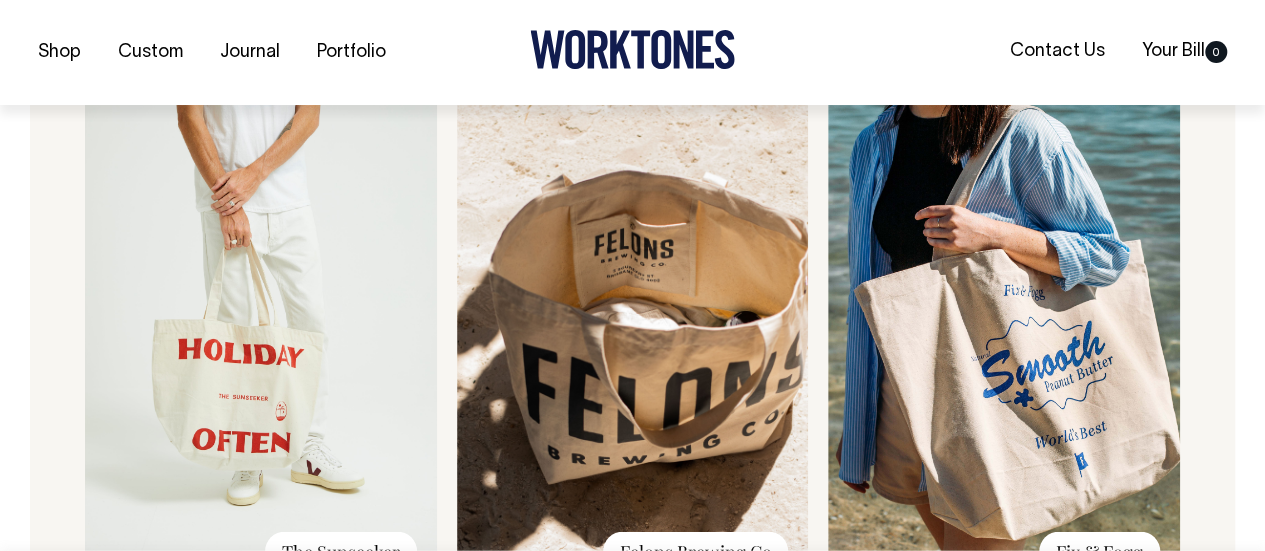 click at bounding box center (633, 318) 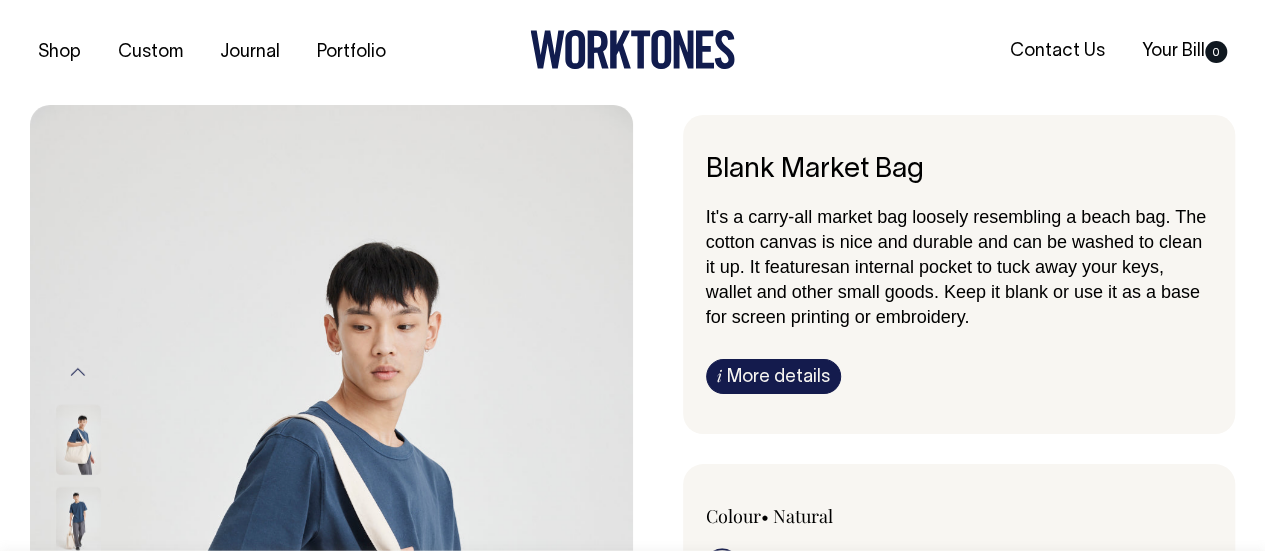 scroll, scrollTop: 0, scrollLeft: 0, axis: both 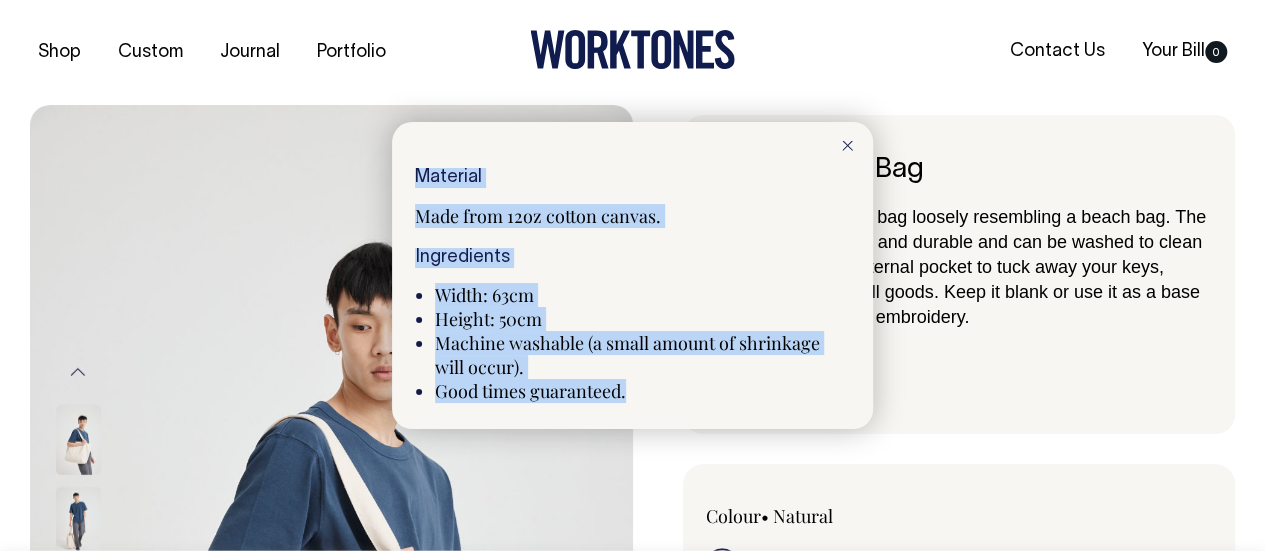 drag, startPoint x: 416, startPoint y: 172, endPoint x: 635, endPoint y: 378, distance: 300.66095 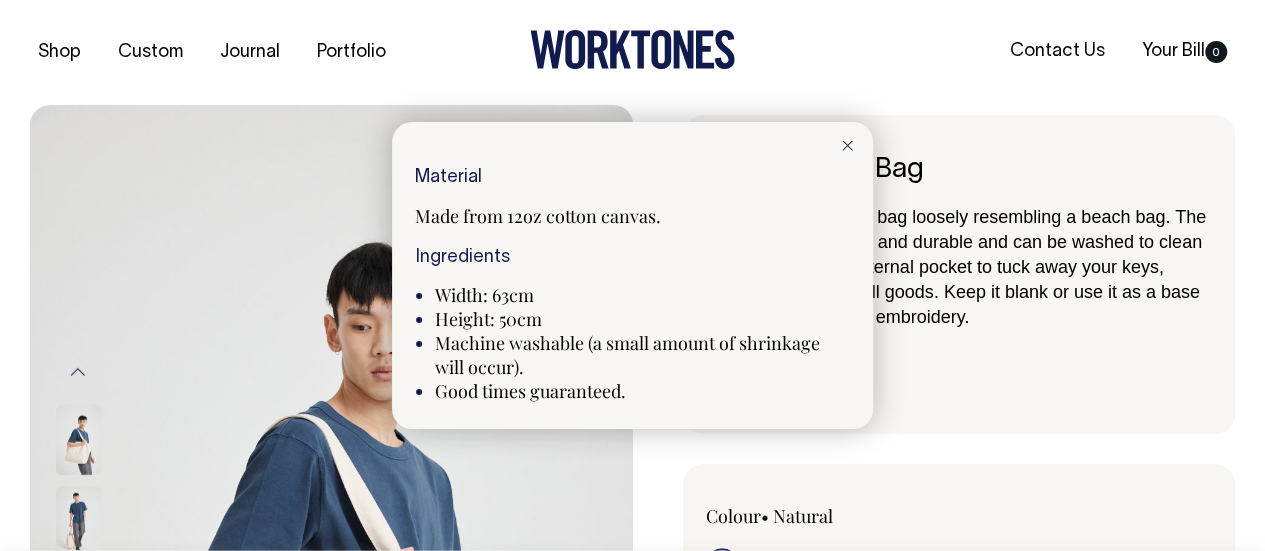 click on "Made from 12oz cotton canvas." at bounding box center (632, 216) 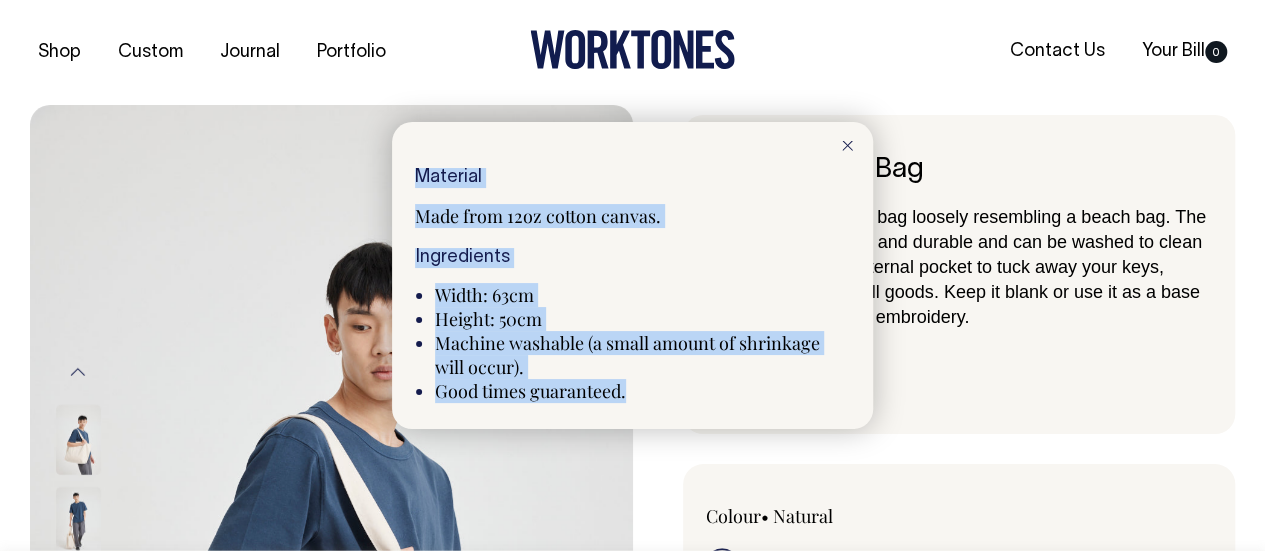 drag, startPoint x: 416, startPoint y: 172, endPoint x: 573, endPoint y: 351, distance: 238.09662 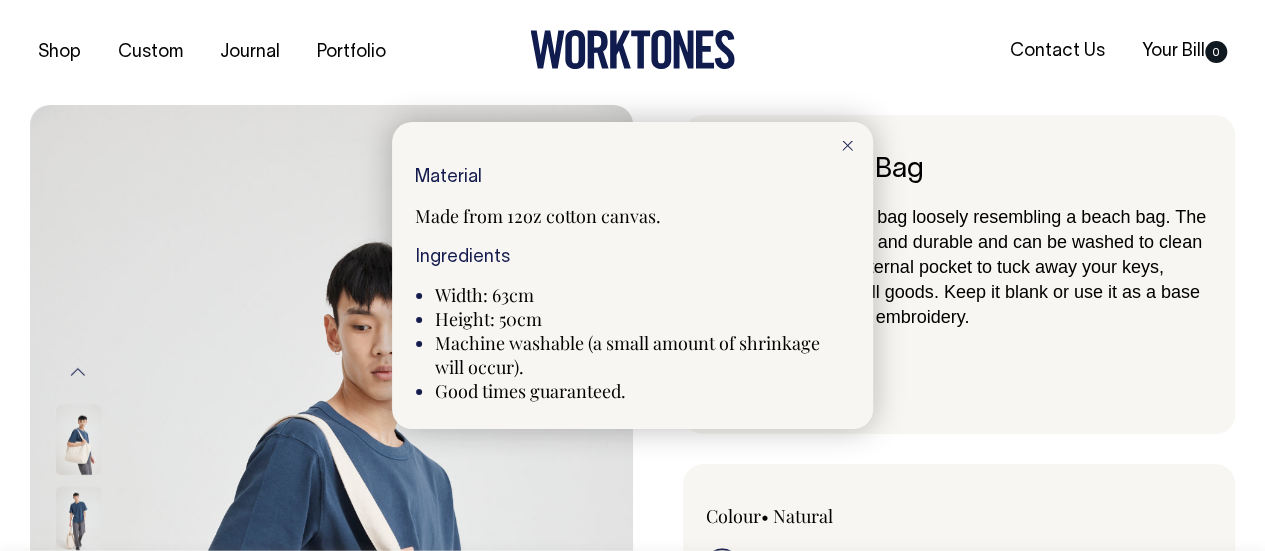 click at bounding box center (632, 275) 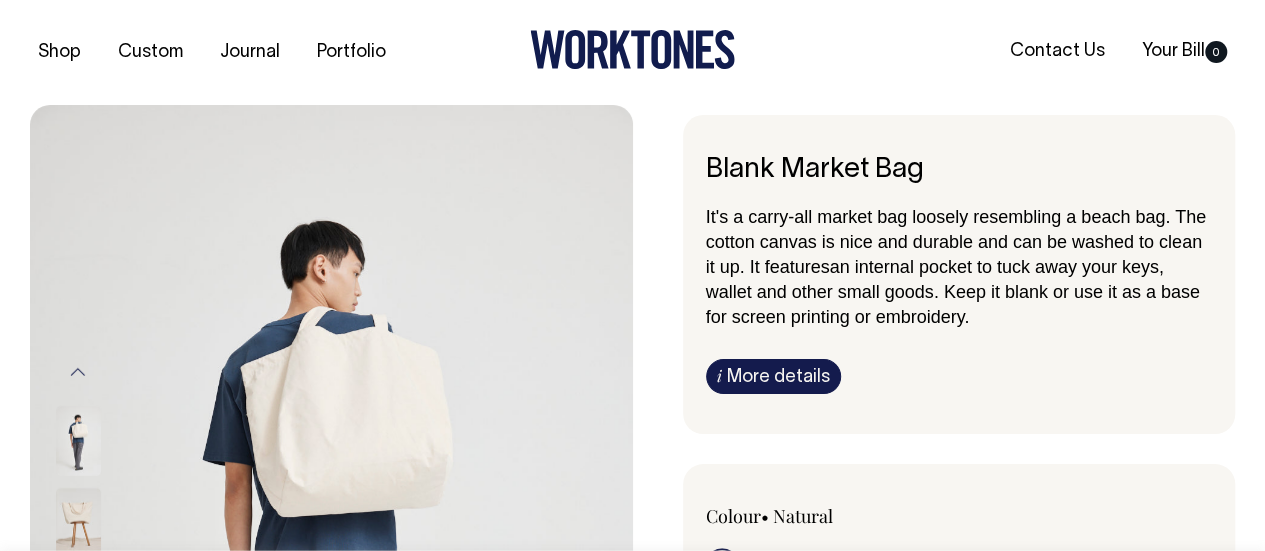 scroll, scrollTop: 0, scrollLeft: 0, axis: both 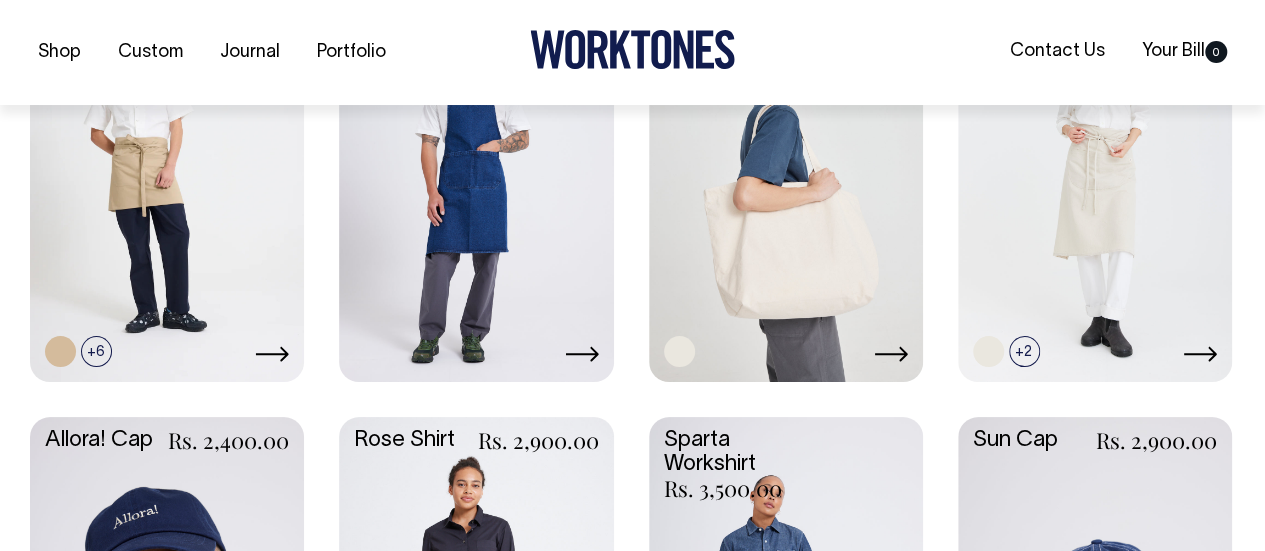 click 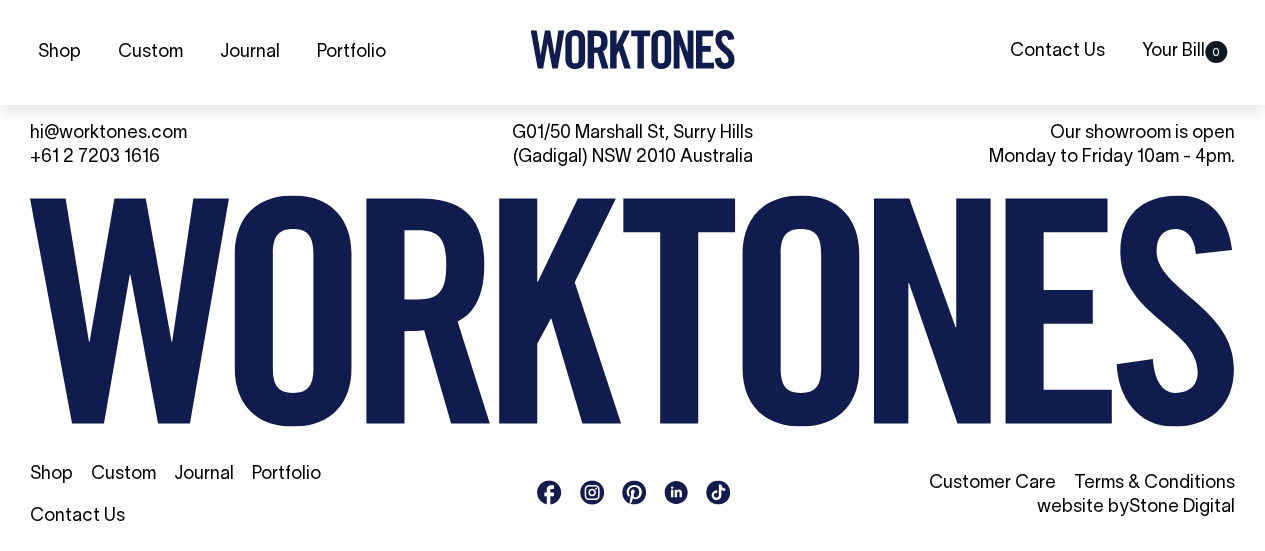 scroll, scrollTop: 3744, scrollLeft: 0, axis: vertical 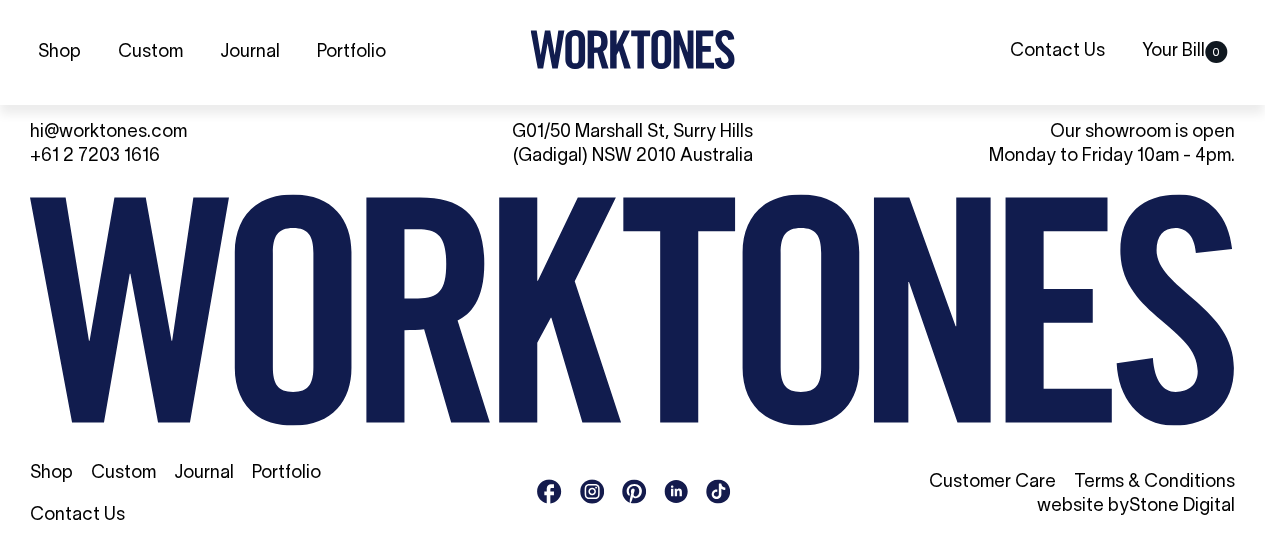 click on "Shop" at bounding box center (51, 473) 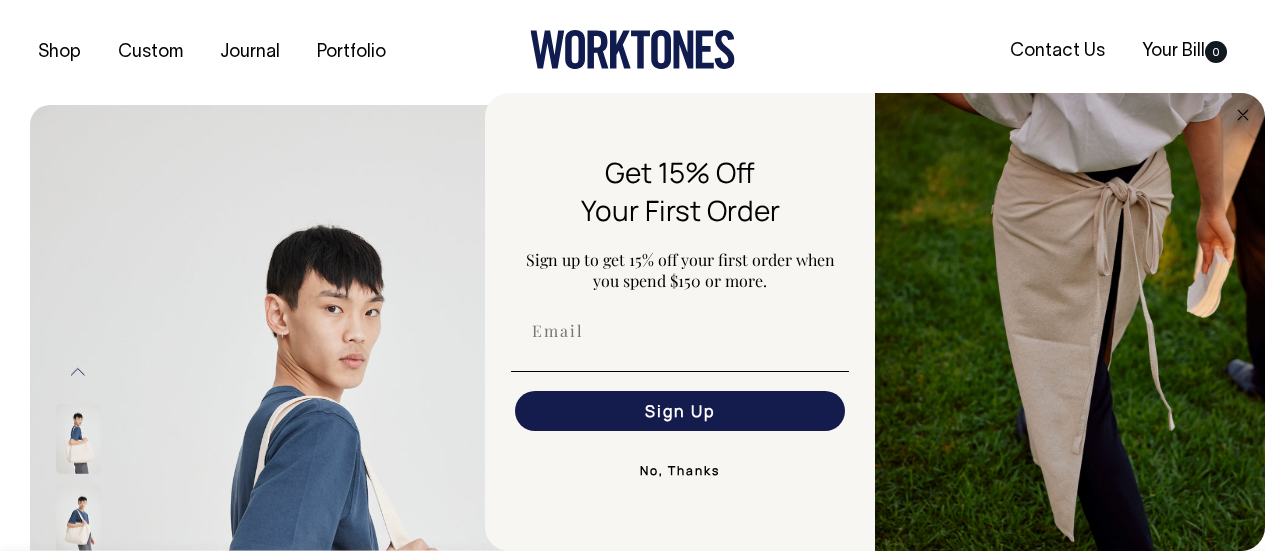 scroll, scrollTop: 0, scrollLeft: 0, axis: both 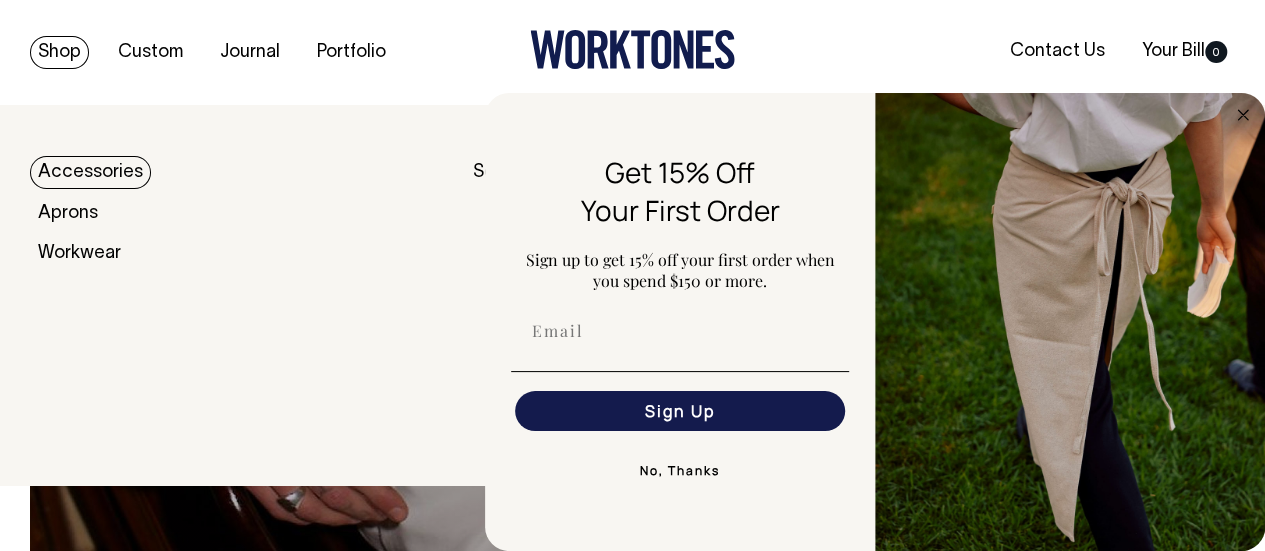 click on "Shop" at bounding box center (59, 52) 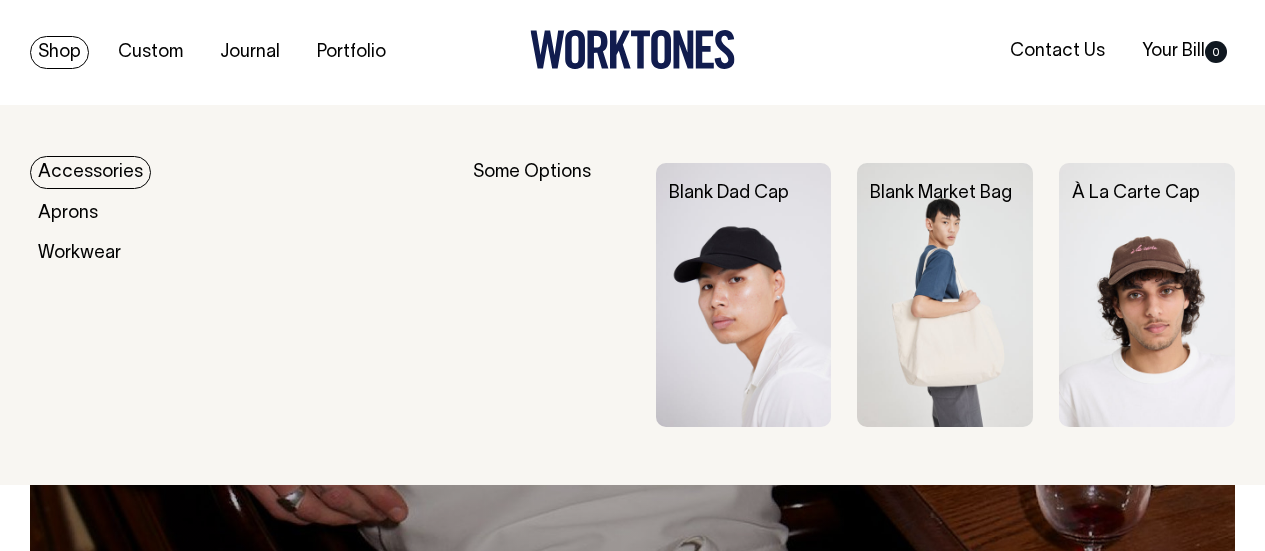 scroll, scrollTop: 0, scrollLeft: 0, axis: both 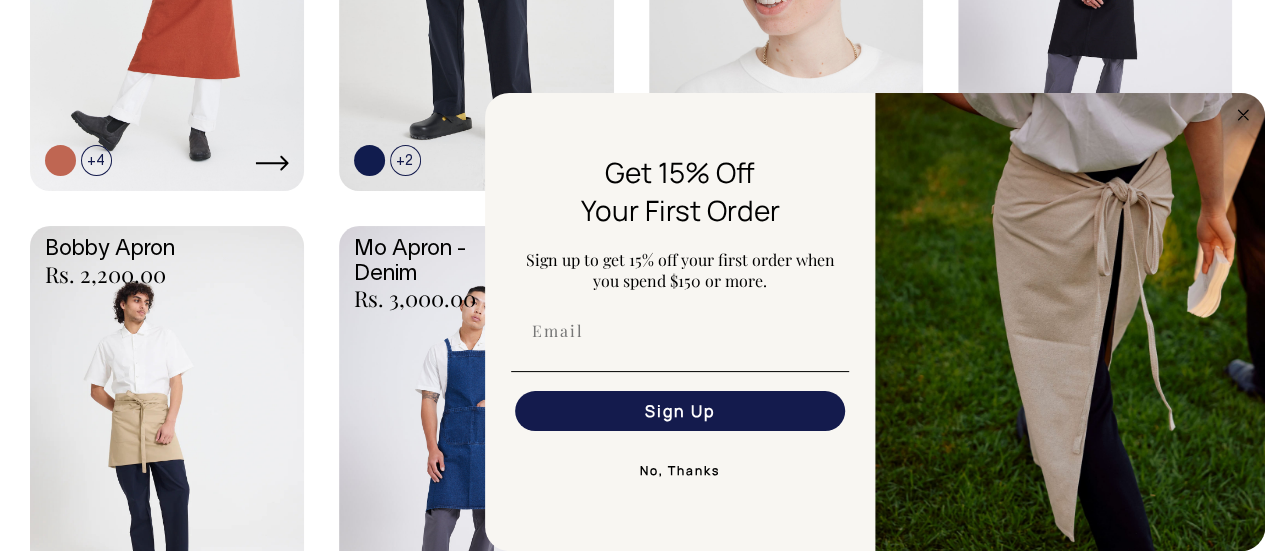 click at bounding box center (476, 429) 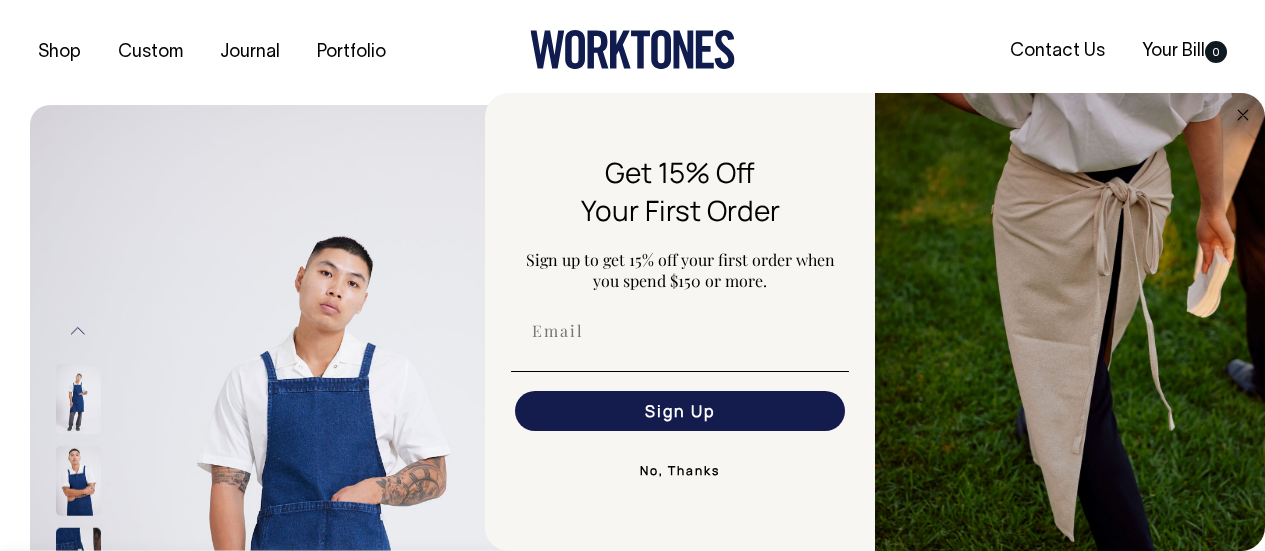 scroll, scrollTop: 0, scrollLeft: 0, axis: both 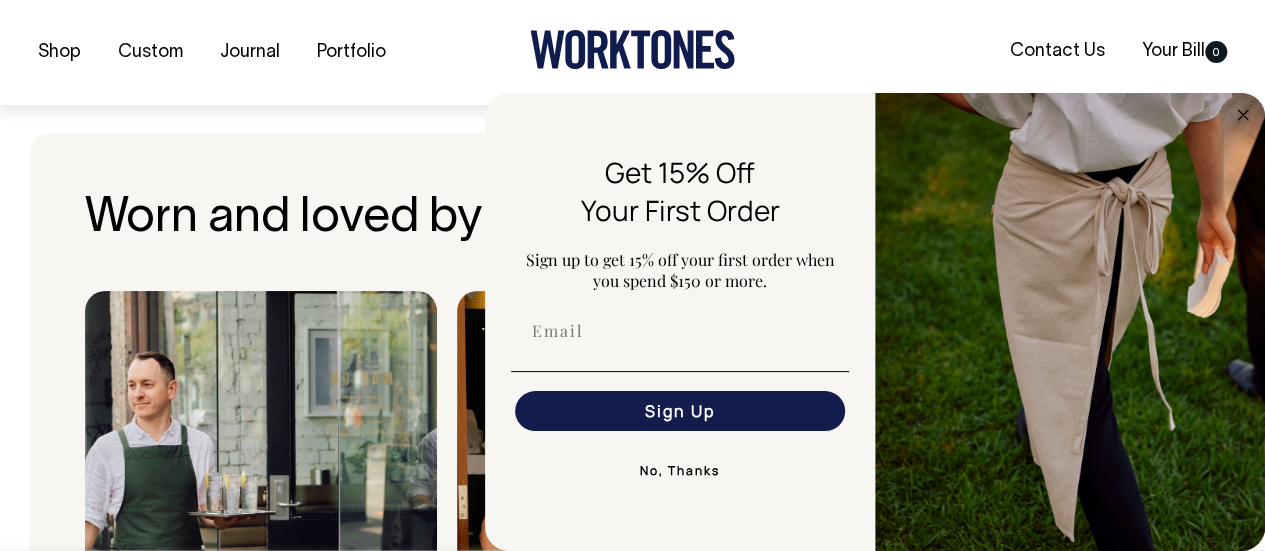 click on "No, Thanks" at bounding box center (680, 471) 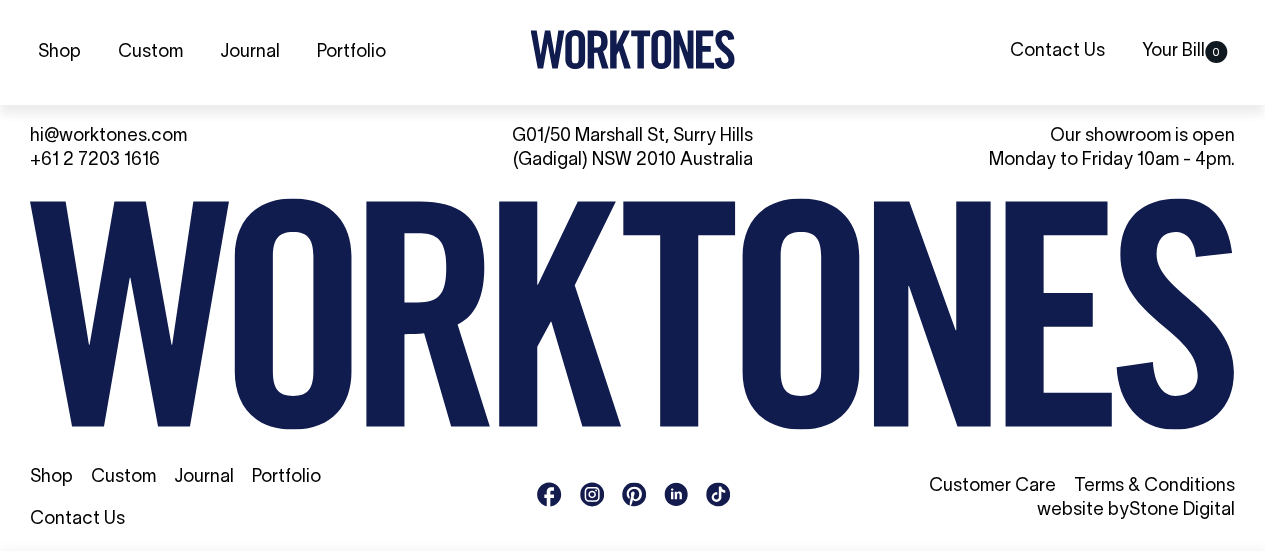 scroll, scrollTop: 3276, scrollLeft: 0, axis: vertical 